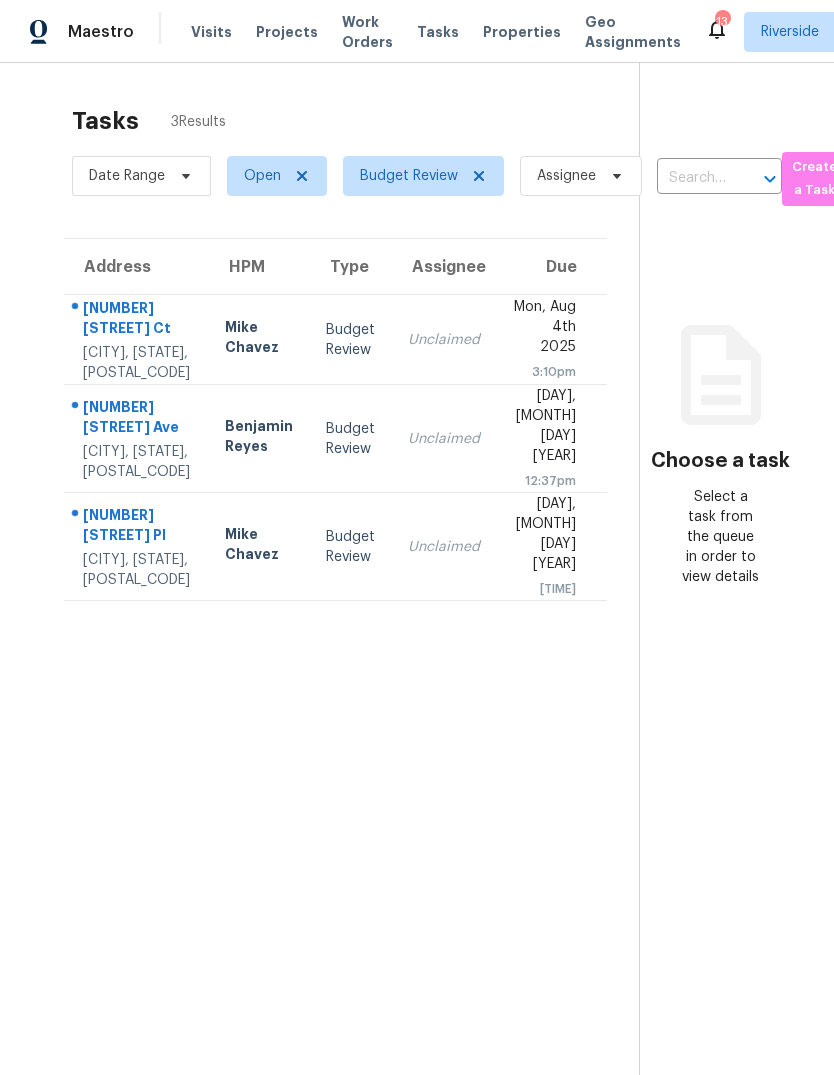 scroll, scrollTop: 0, scrollLeft: 0, axis: both 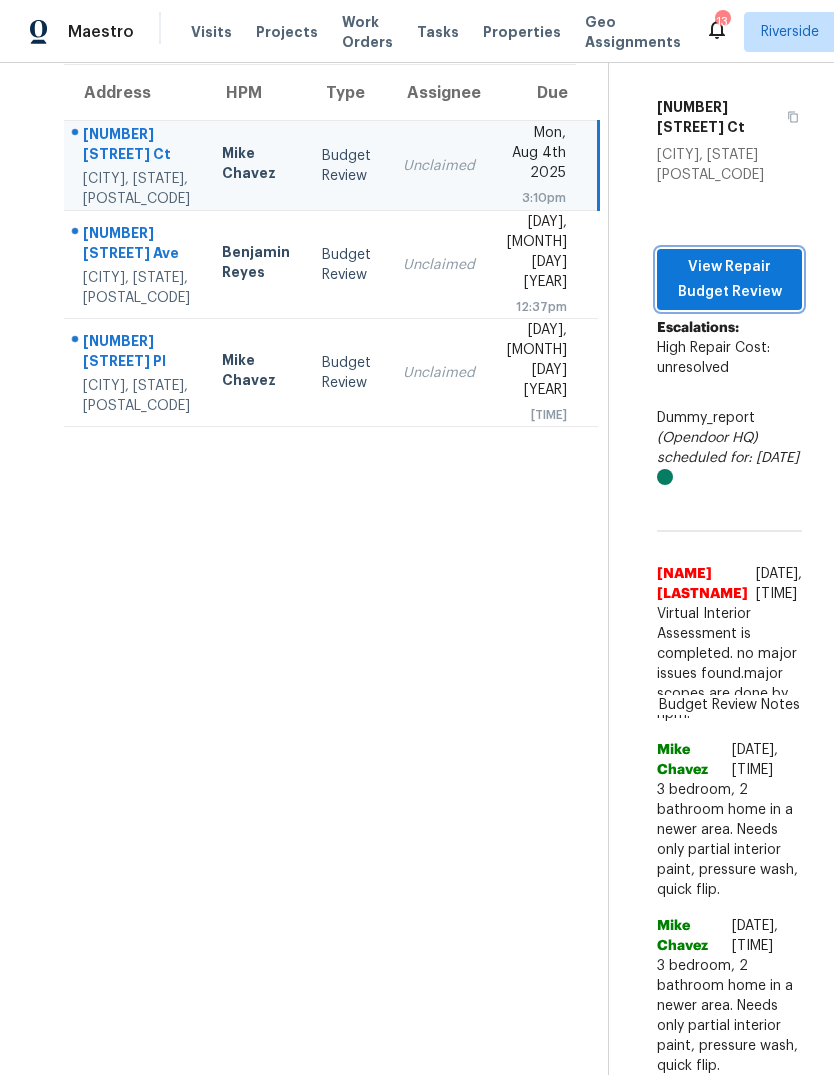 click on "View Repair Budget Review" at bounding box center (729, 279) 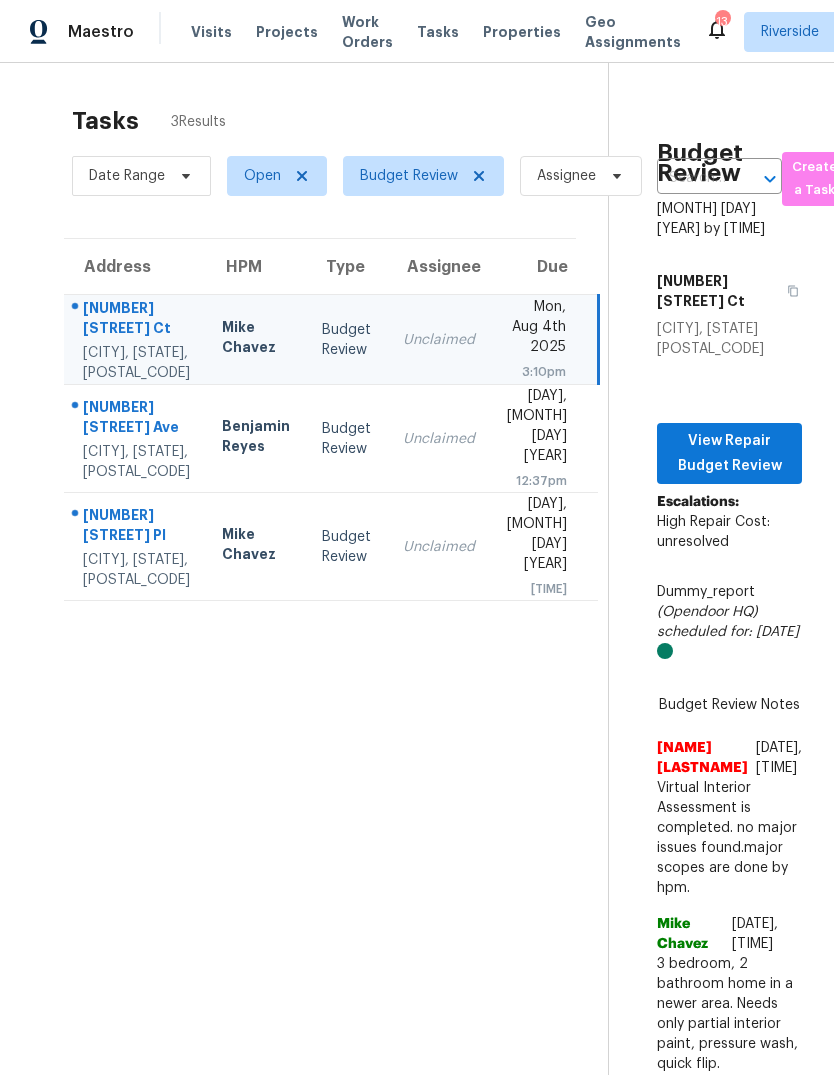 scroll, scrollTop: 0, scrollLeft: 0, axis: both 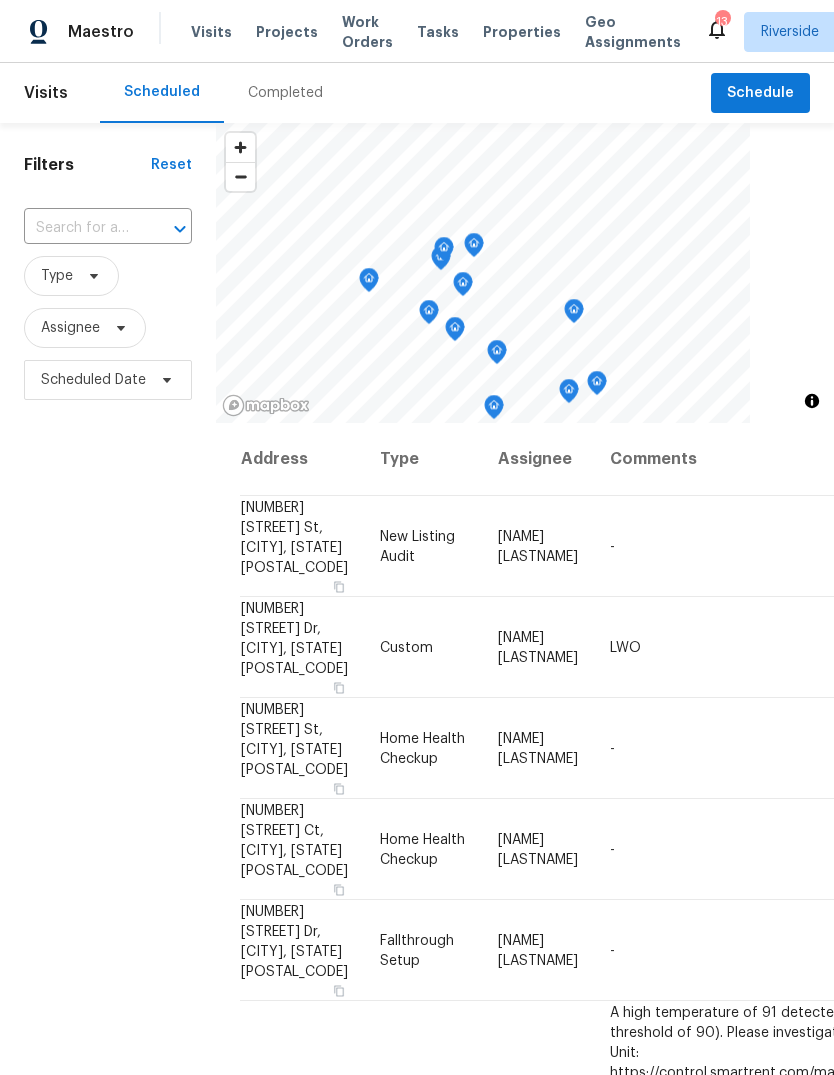 click on "Completed" at bounding box center [285, 93] 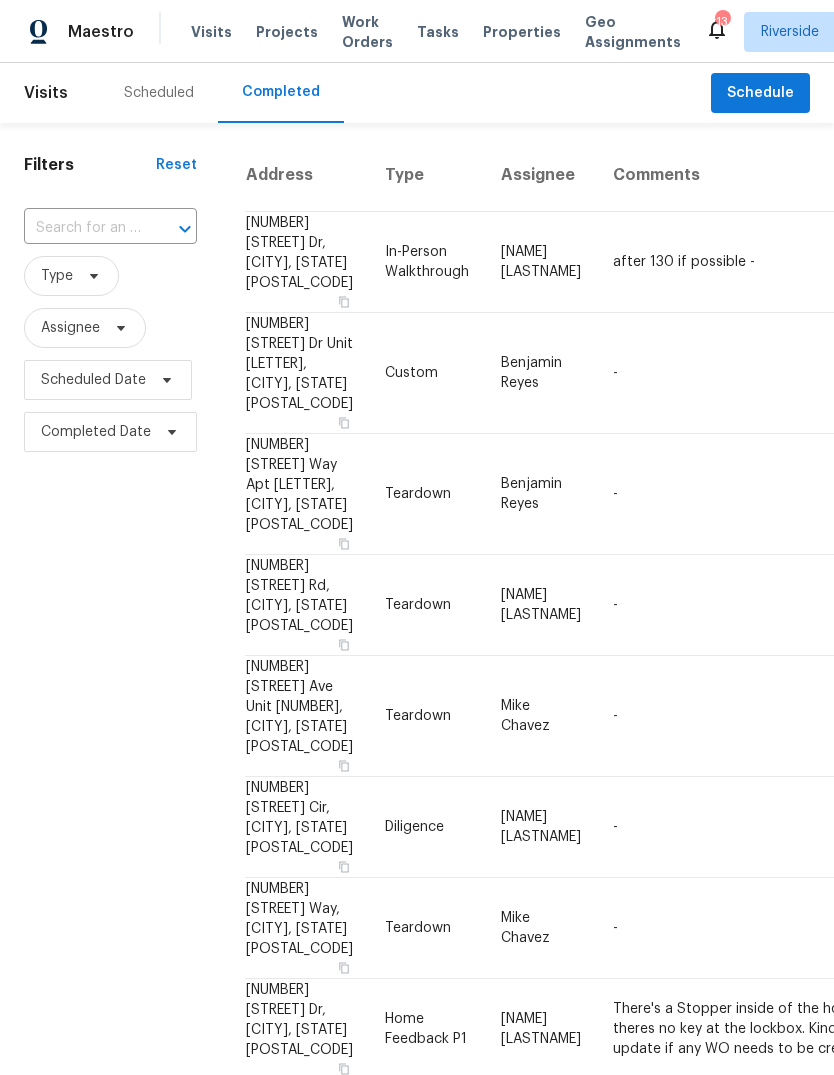 click at bounding box center [82, 228] 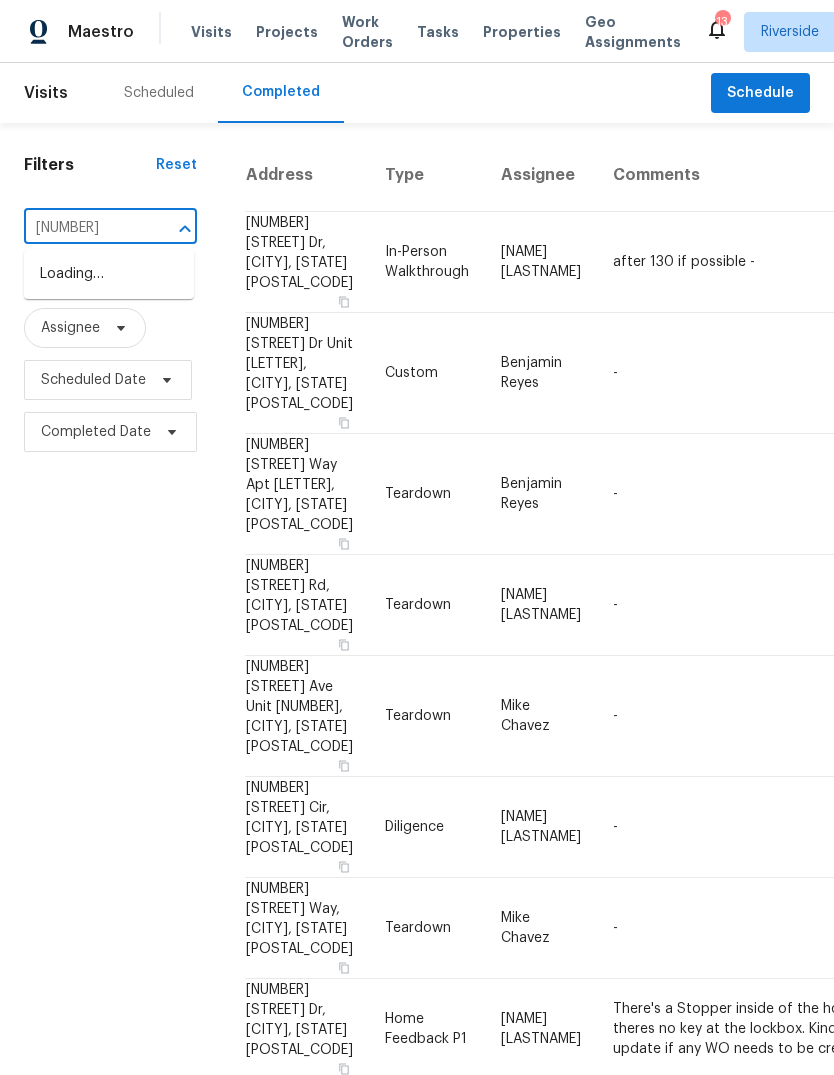 type on "[NUMBER]" 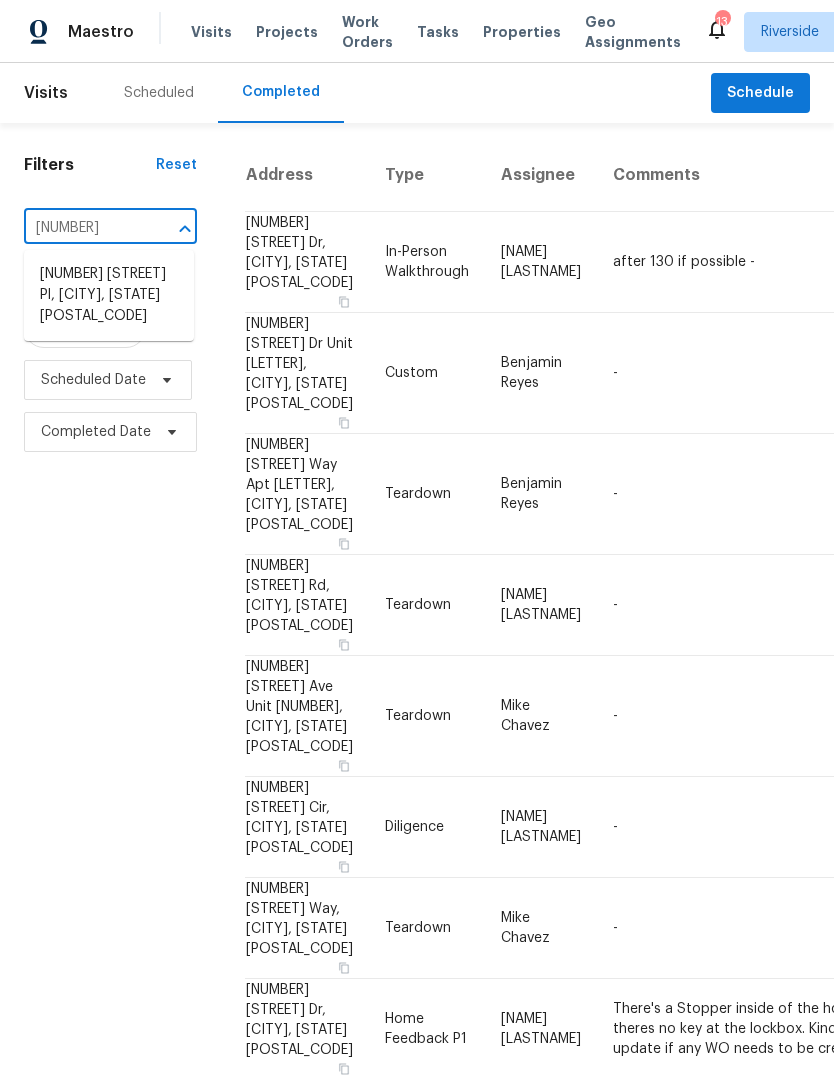 click on "[NUMBER] [STREET] Pl, [CITY], [STATE] [POSTAL_CODE]" at bounding box center (109, 295) 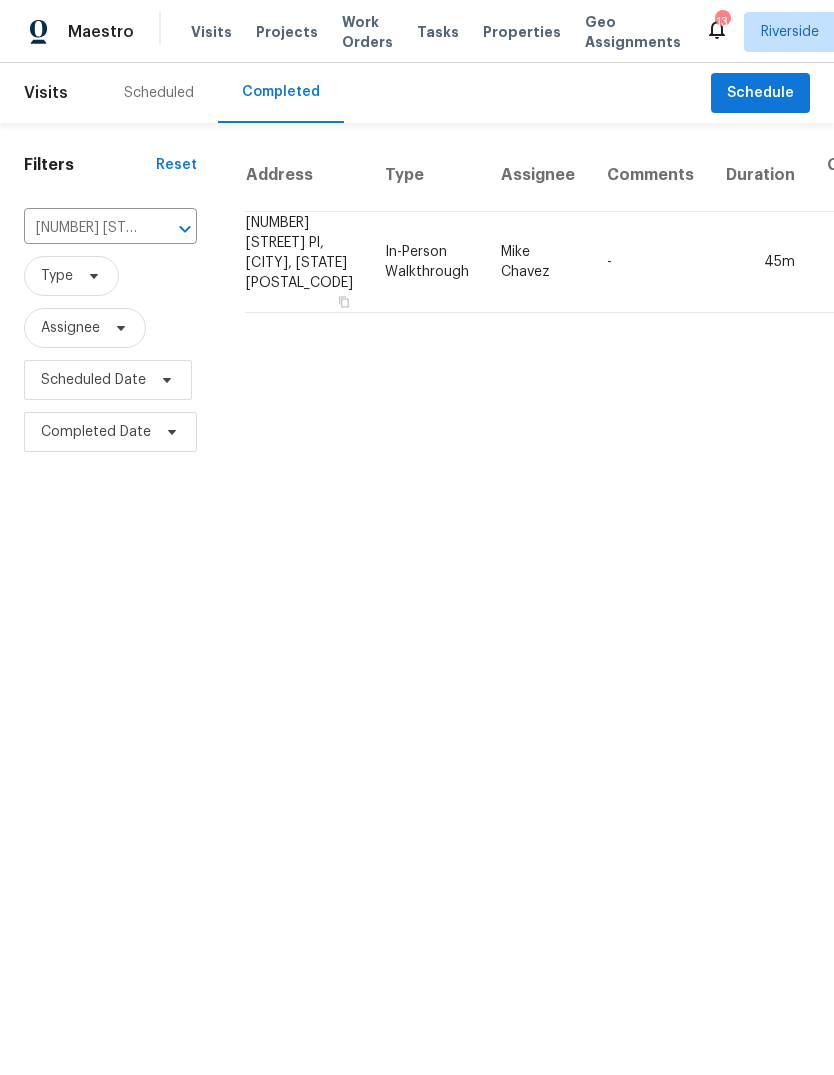 click on "-" at bounding box center [650, 262] 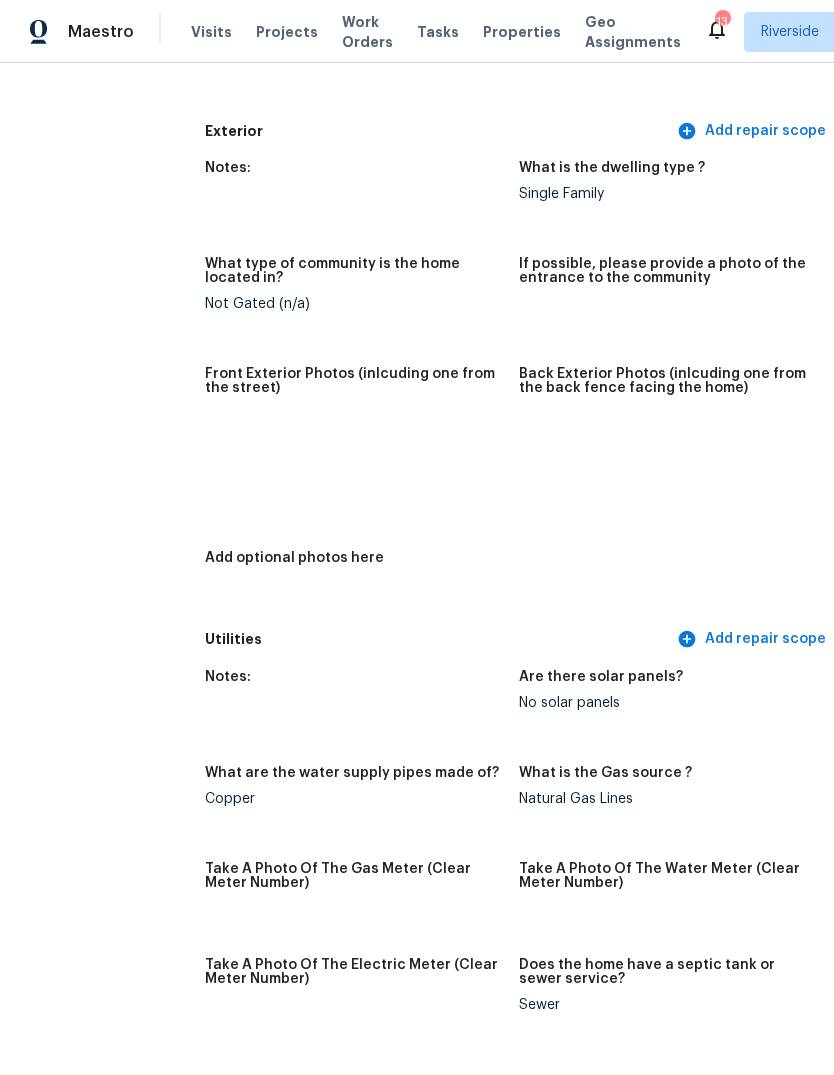 scroll, scrollTop: 783, scrollLeft: 0, axis: vertical 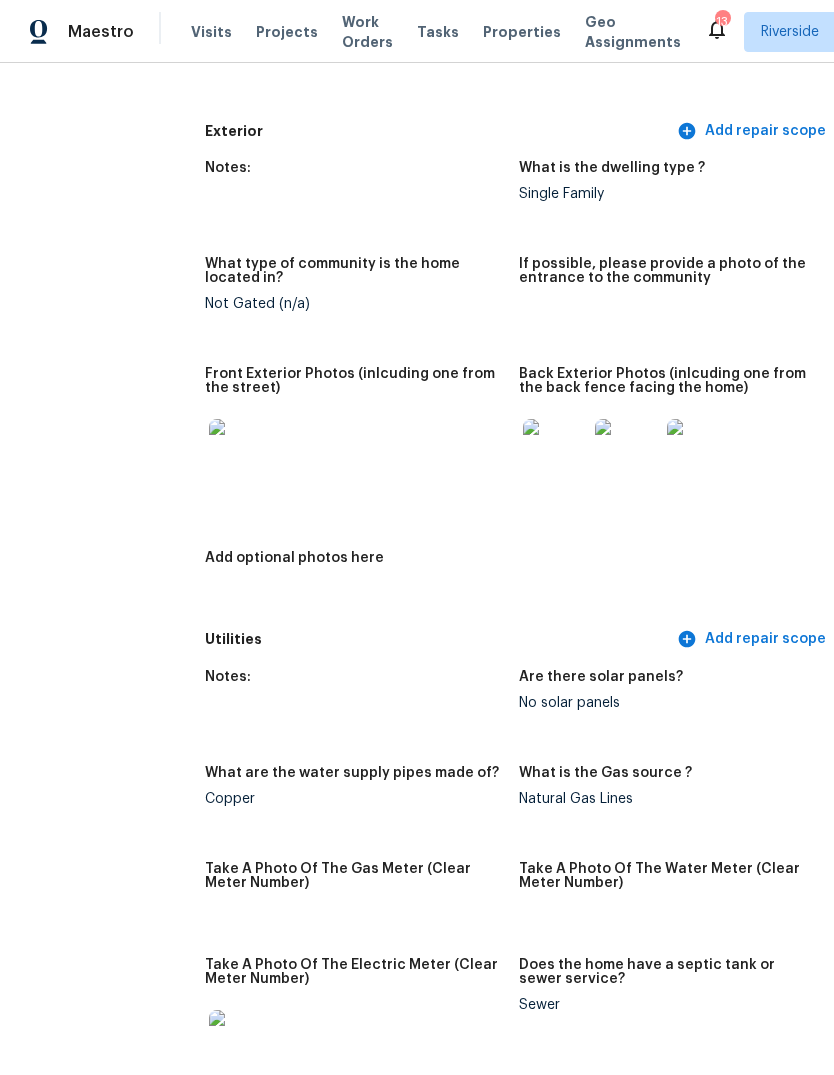 click at bounding box center [241, 451] 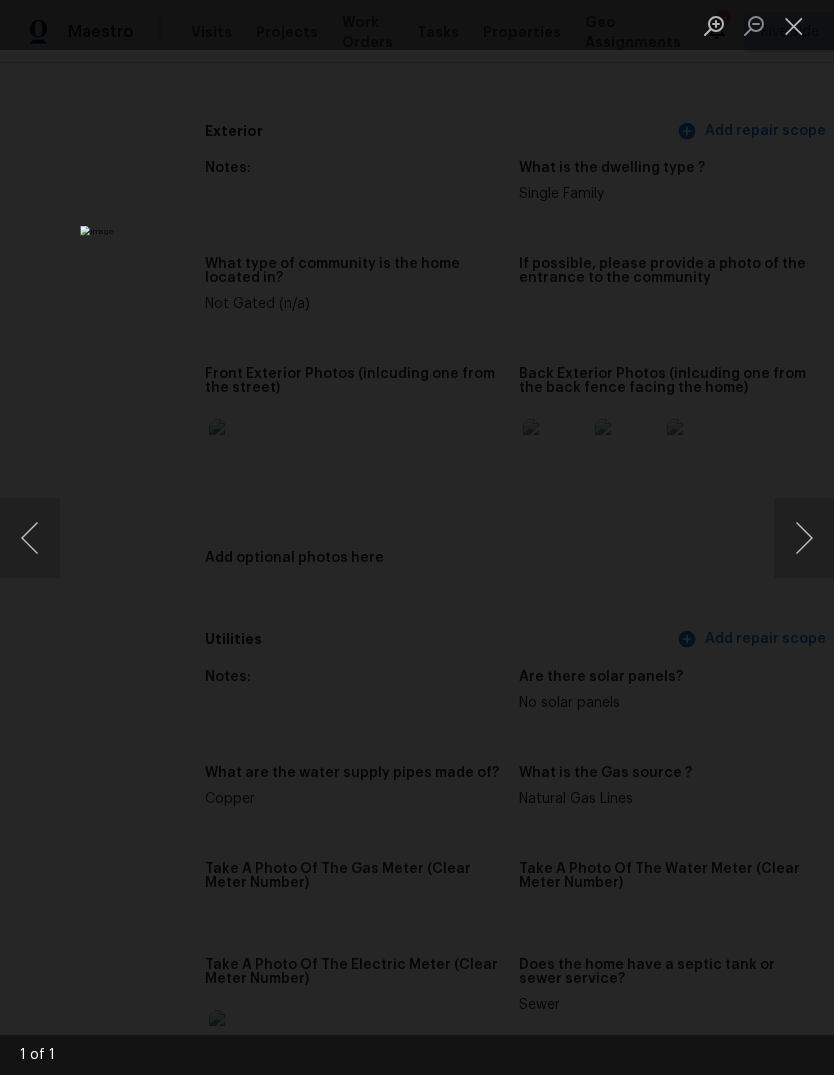 click at bounding box center [794, 25] 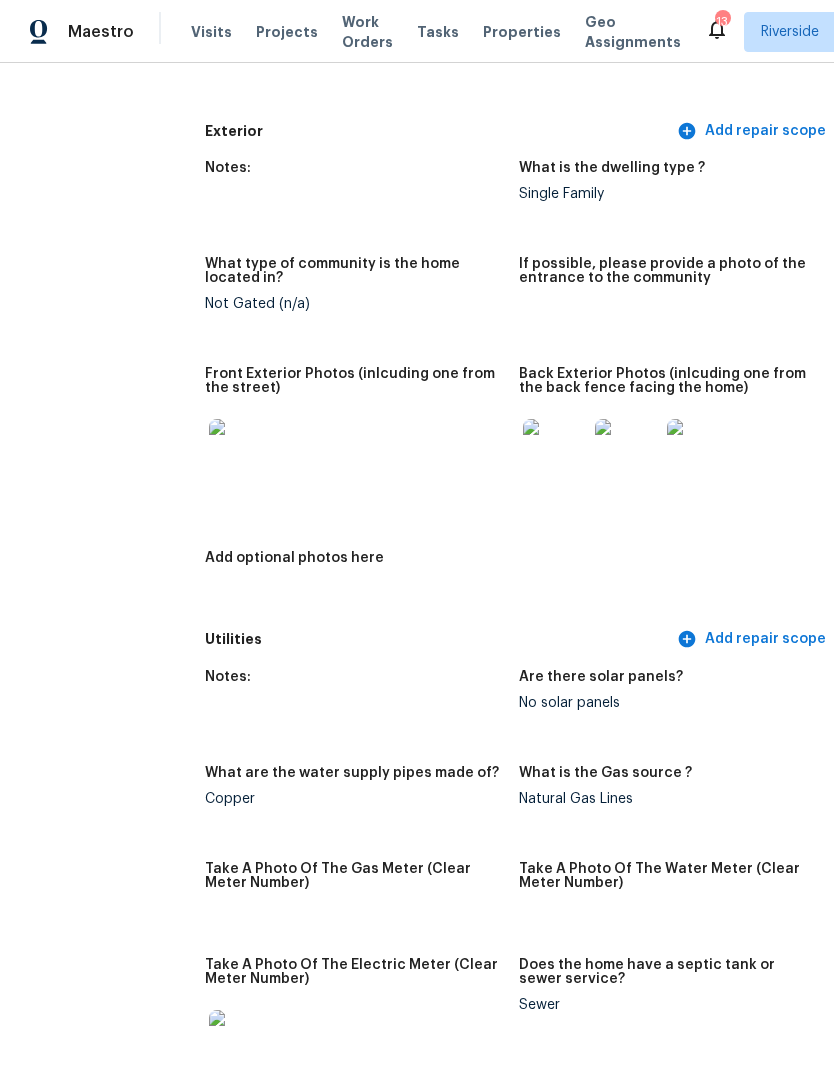 click at bounding box center (555, 451) 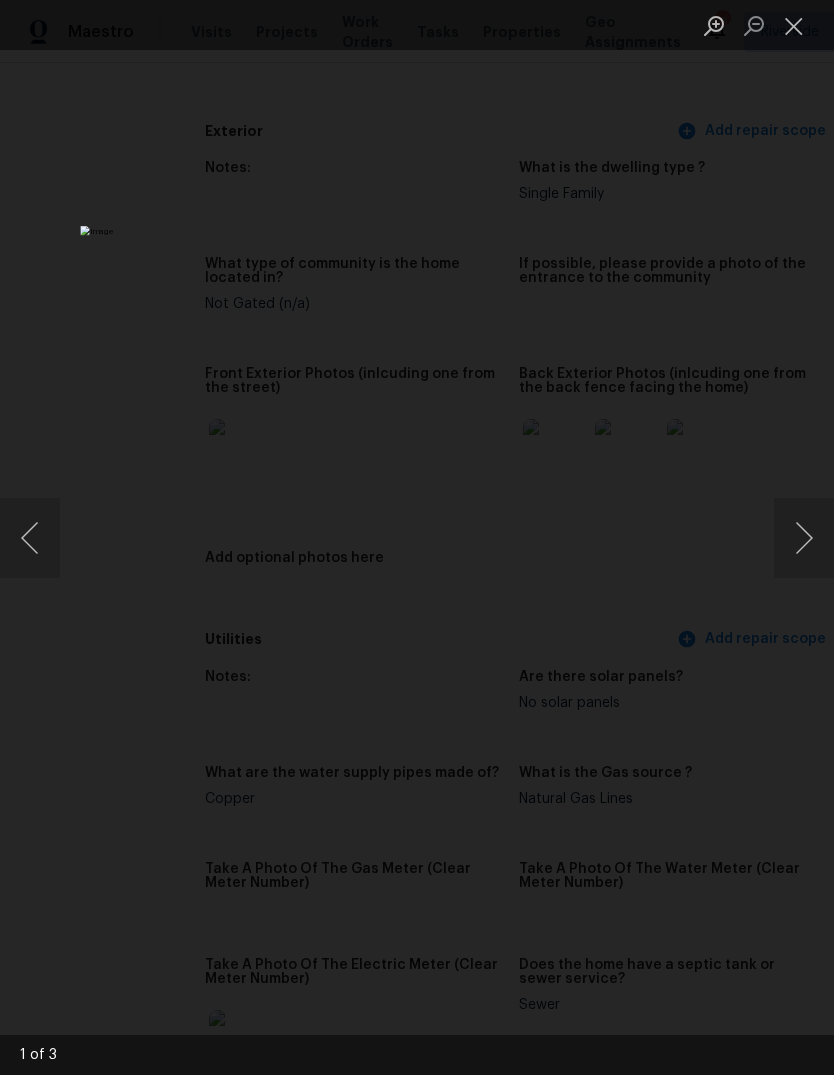 click at bounding box center (804, 538) 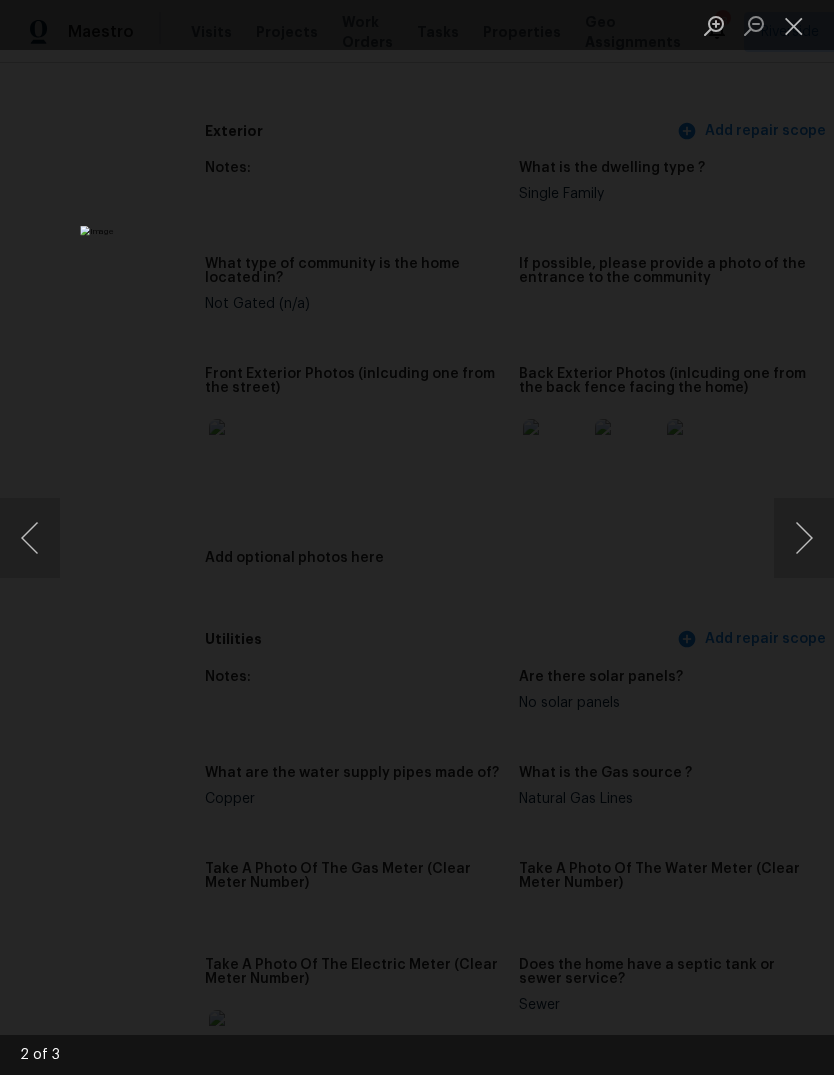 click at bounding box center [804, 538] 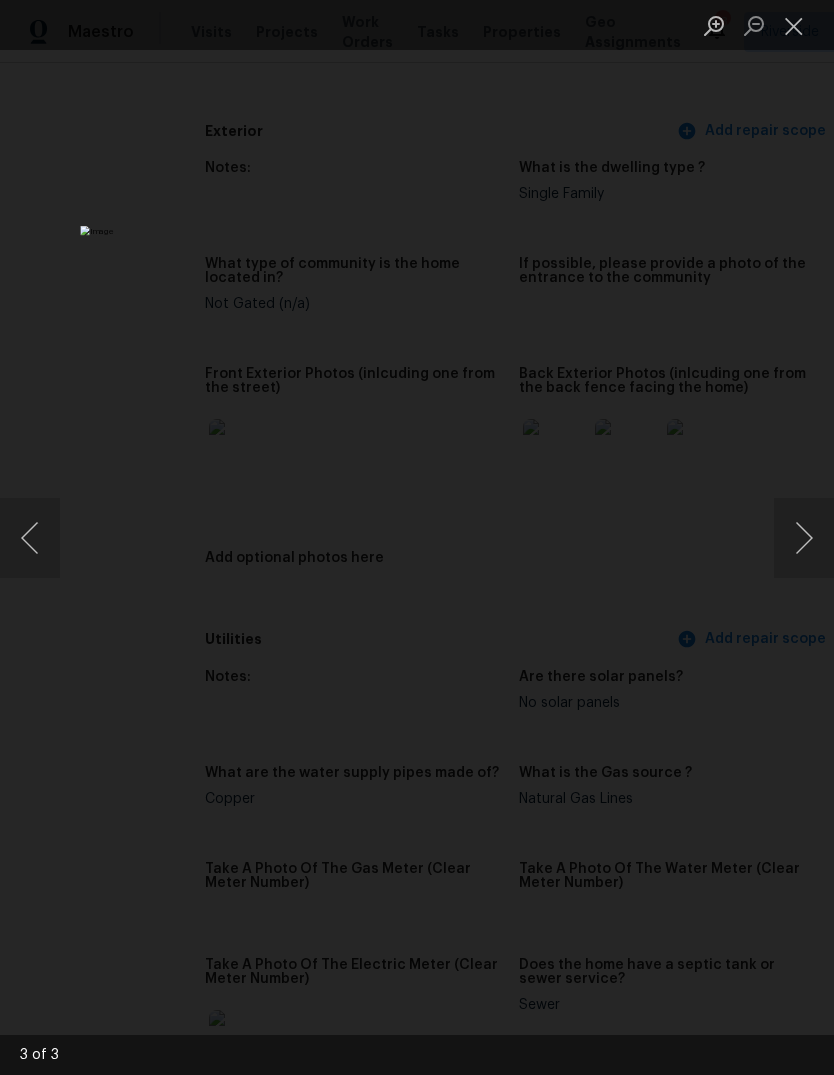 click at bounding box center [794, 25] 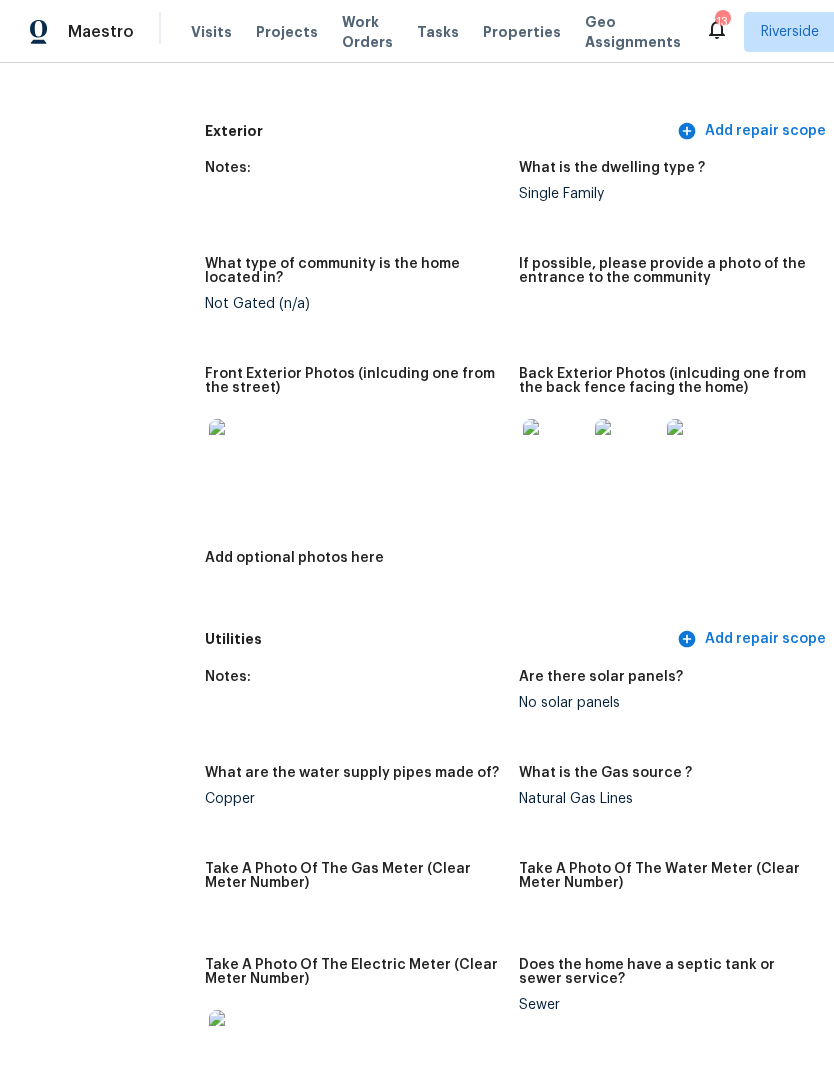 click at bounding box center (241, 451) 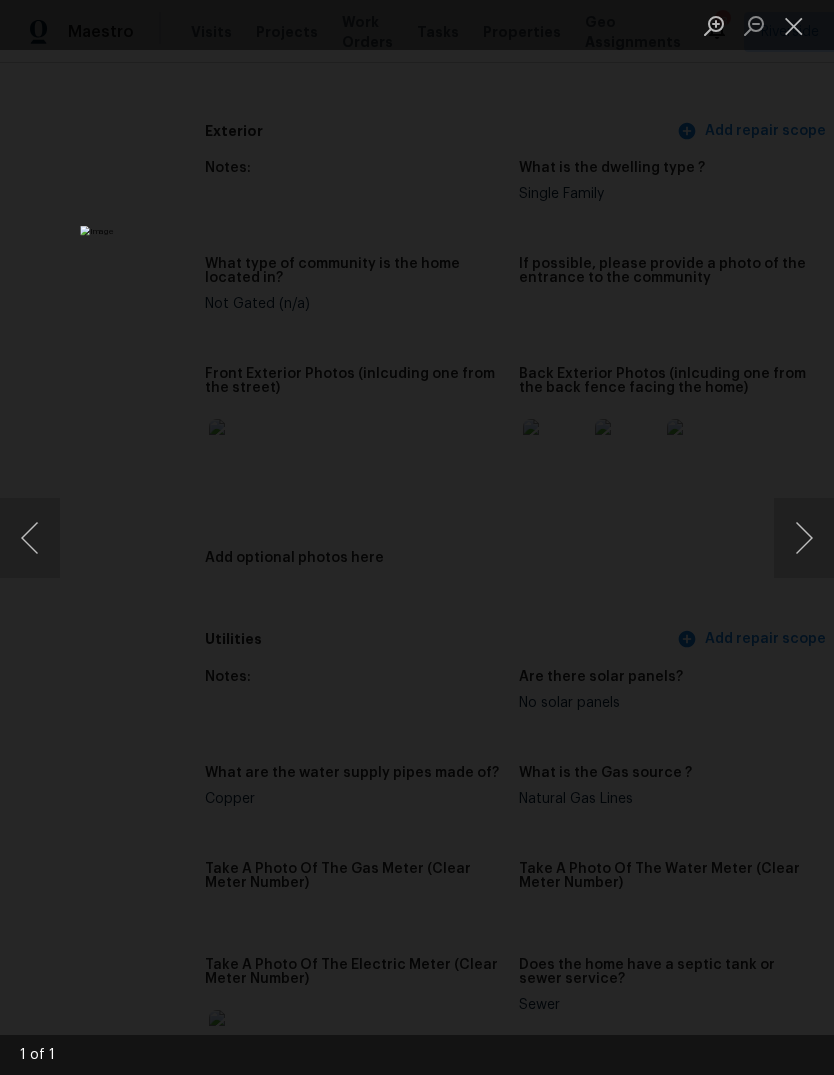 click at bounding box center (794, 25) 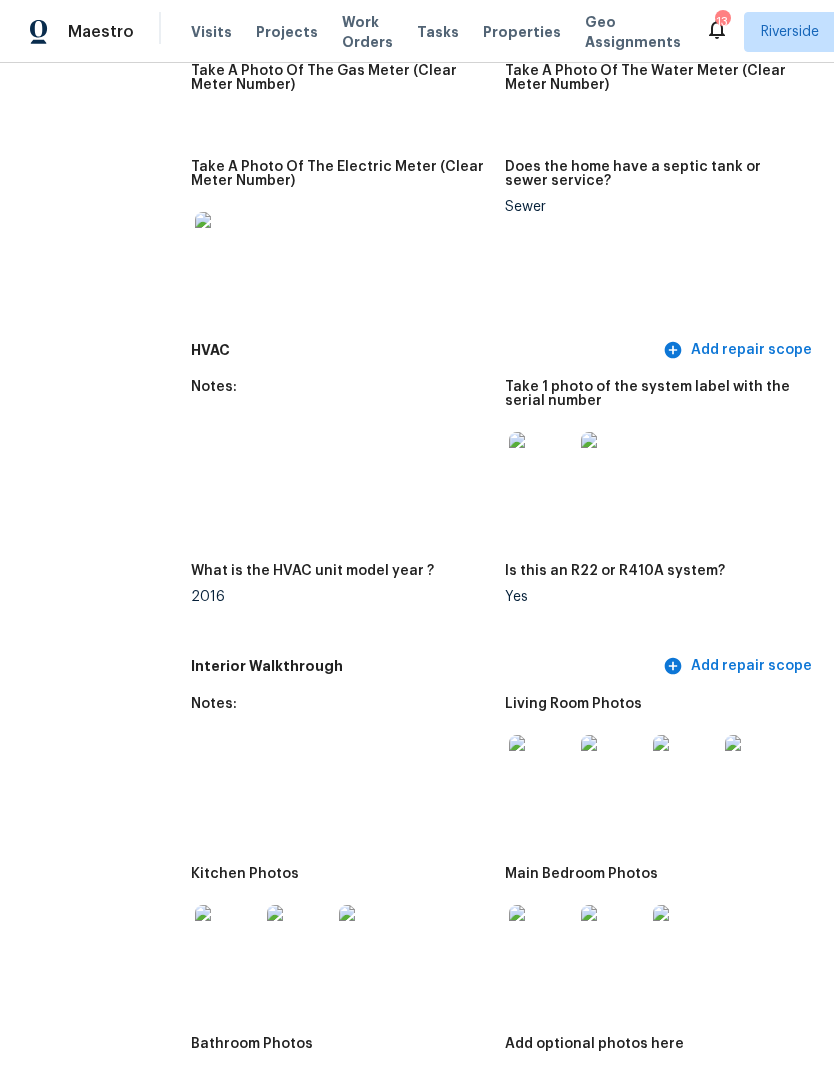scroll, scrollTop: 1580, scrollLeft: 15, axis: both 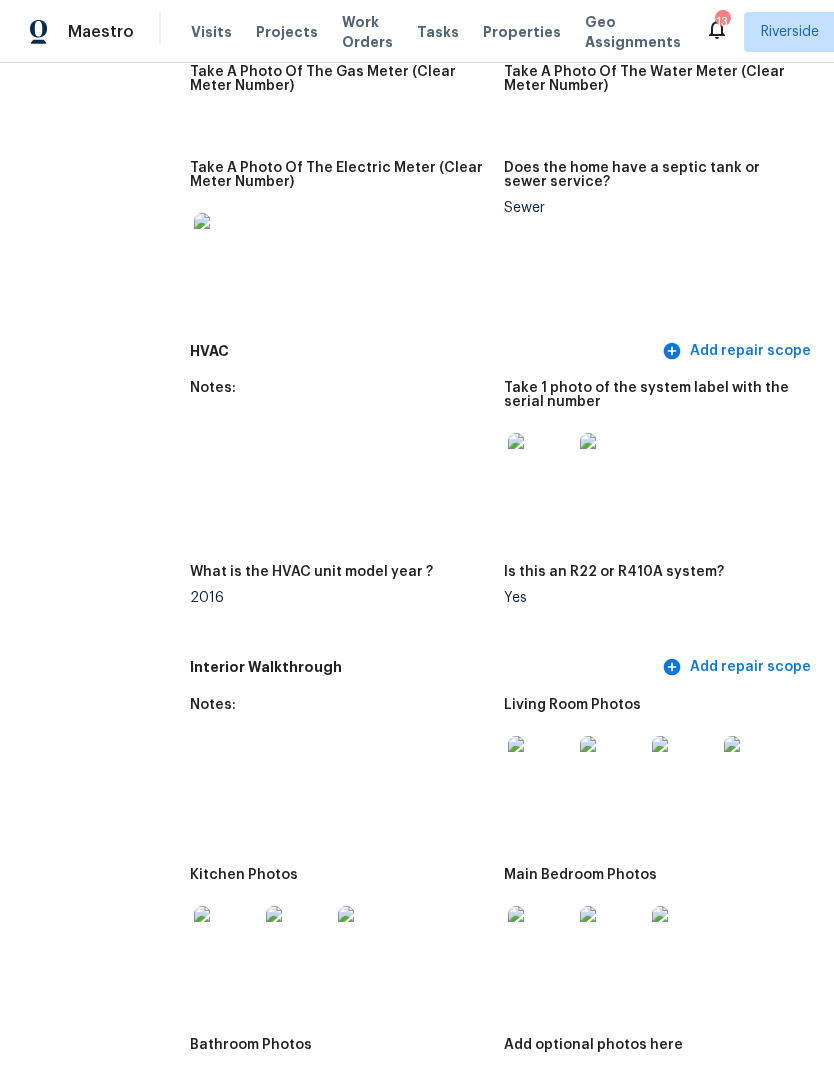 click at bounding box center [226, 245] 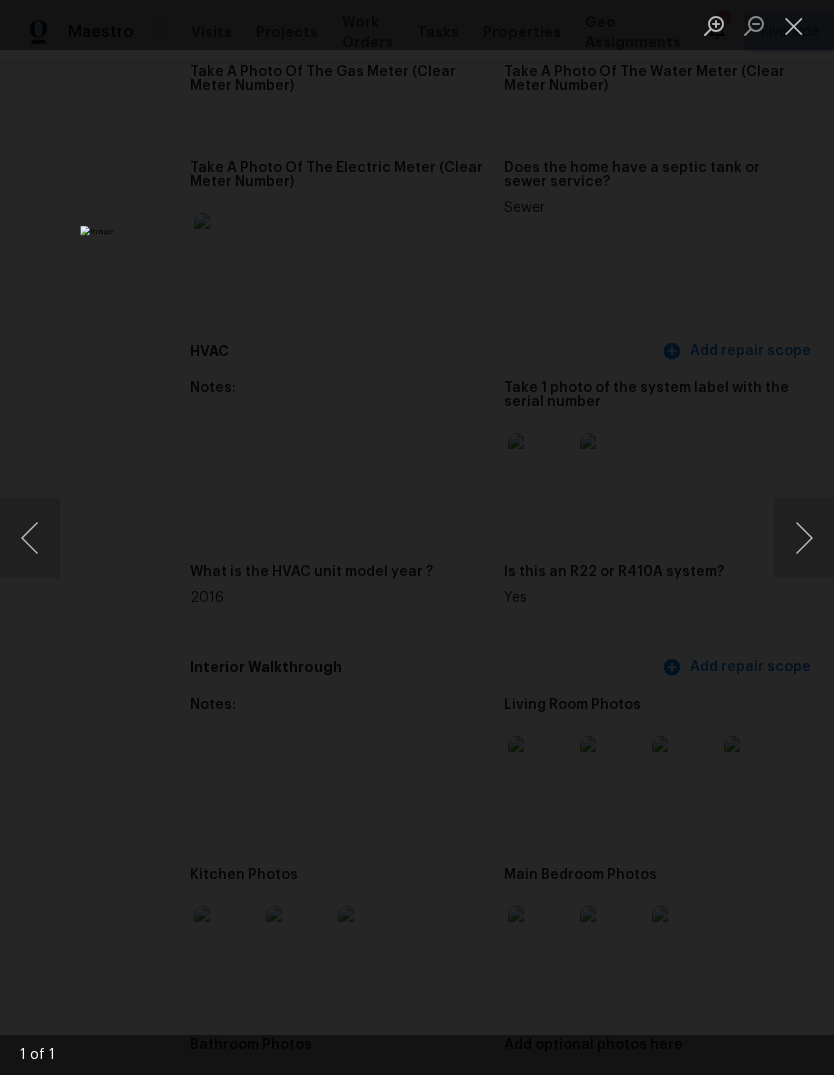 click at bounding box center (794, 25) 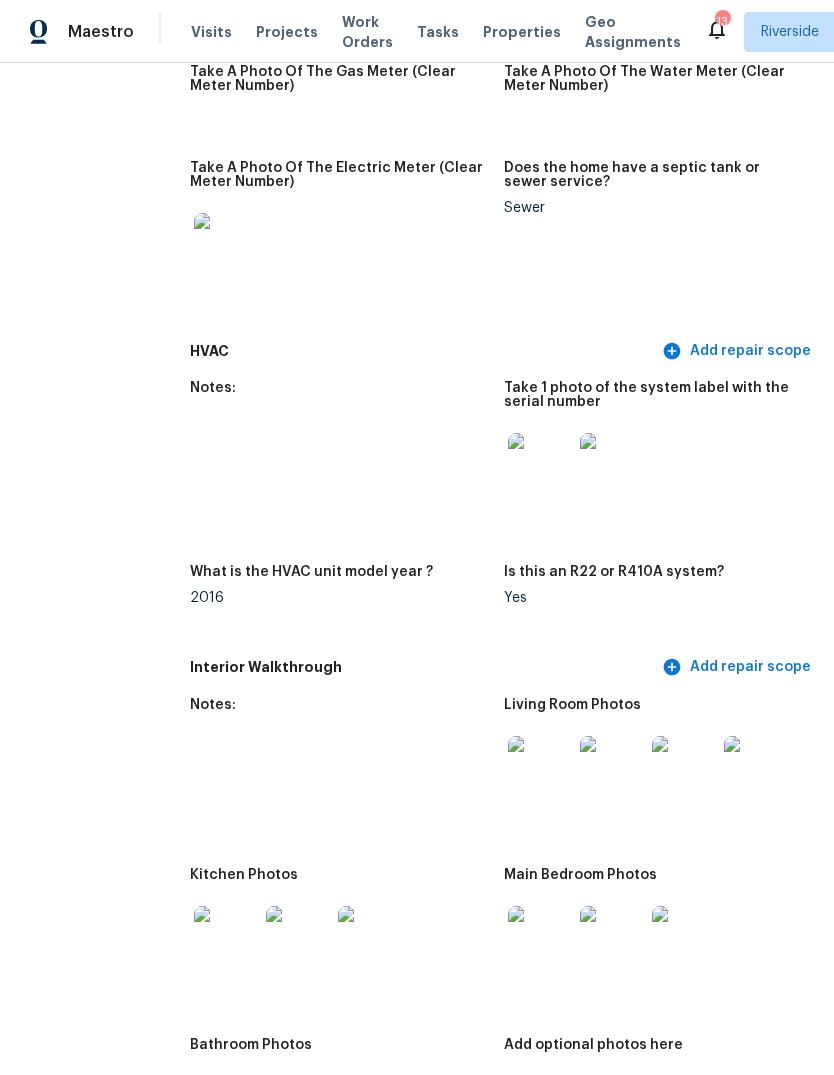 click at bounding box center [540, 768] 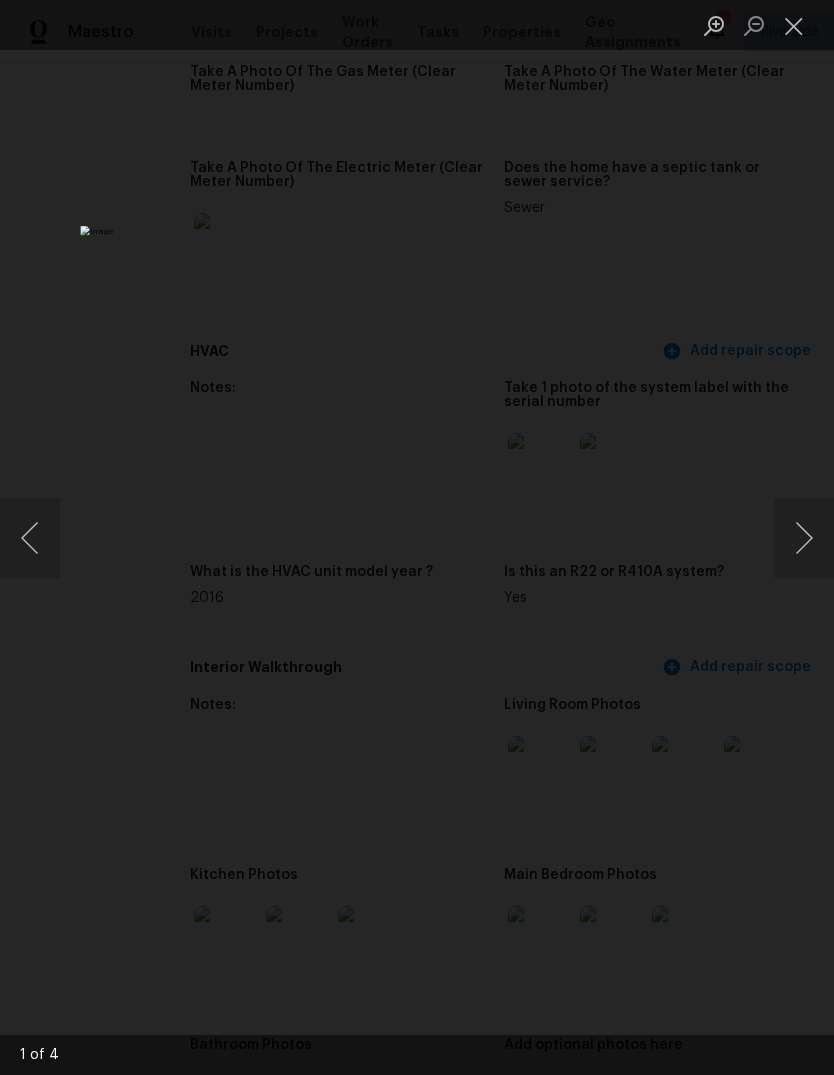 click at bounding box center [804, 538] 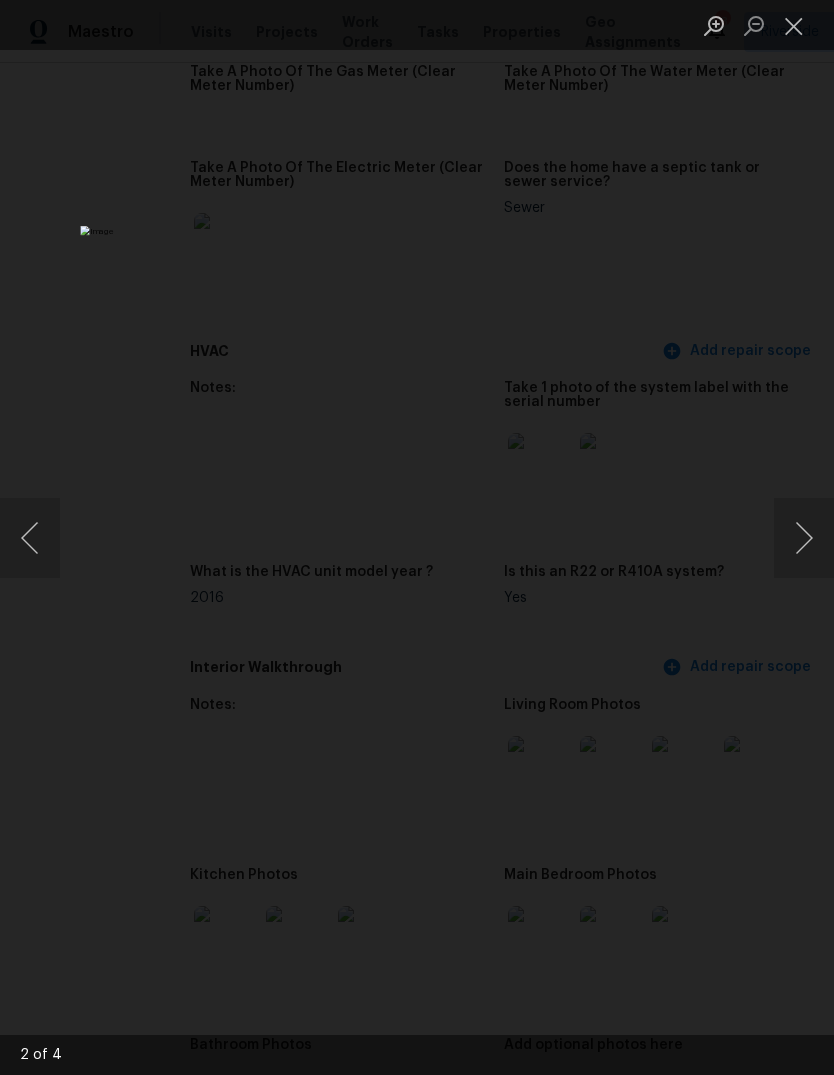 click at bounding box center [804, 538] 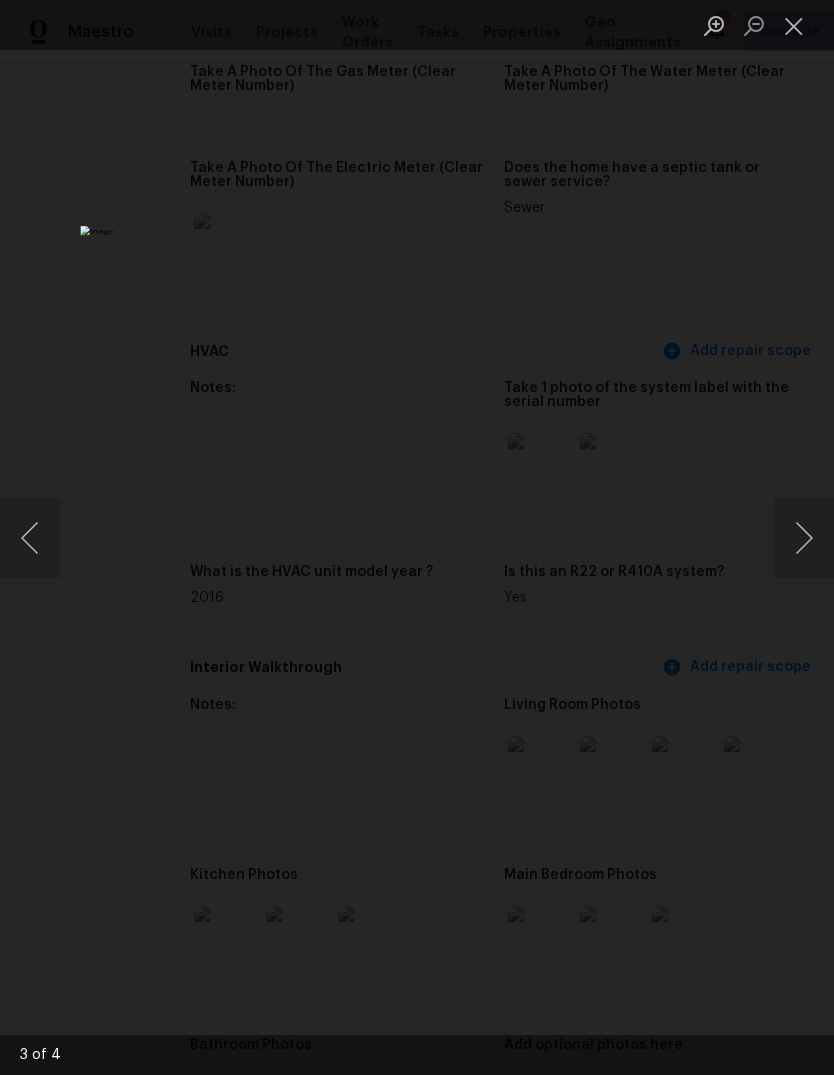click at bounding box center (804, 538) 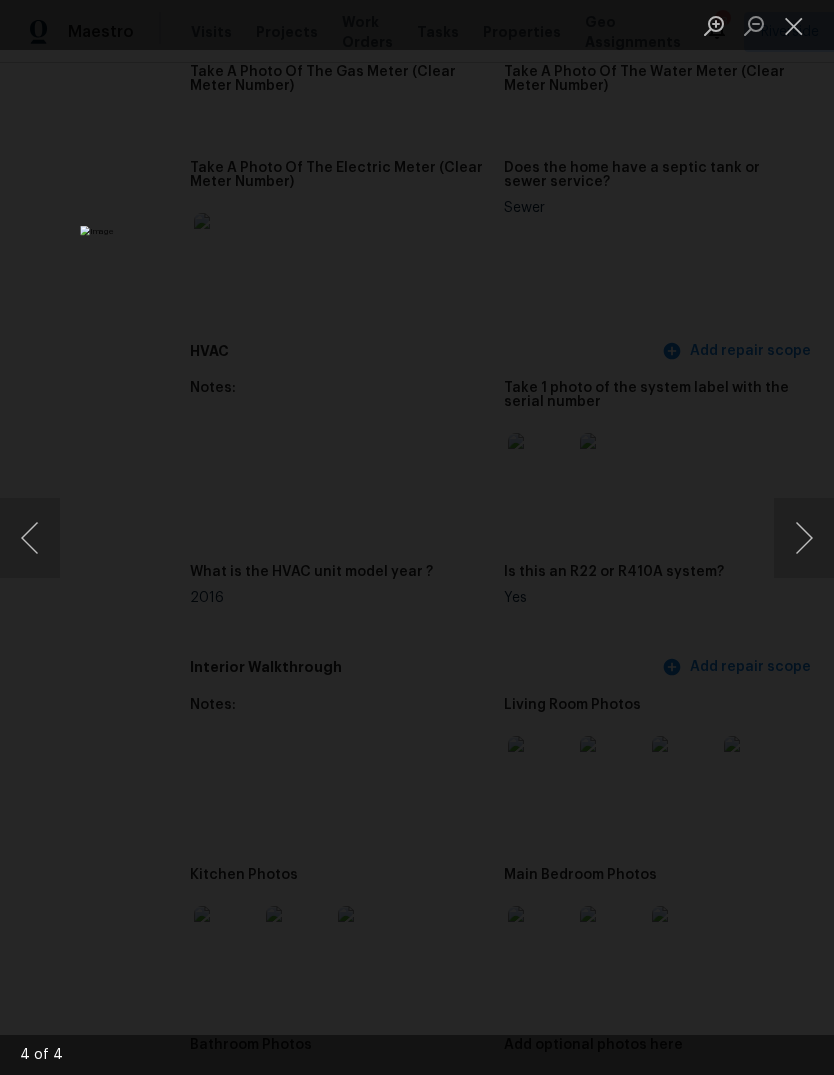 click at bounding box center [804, 538] 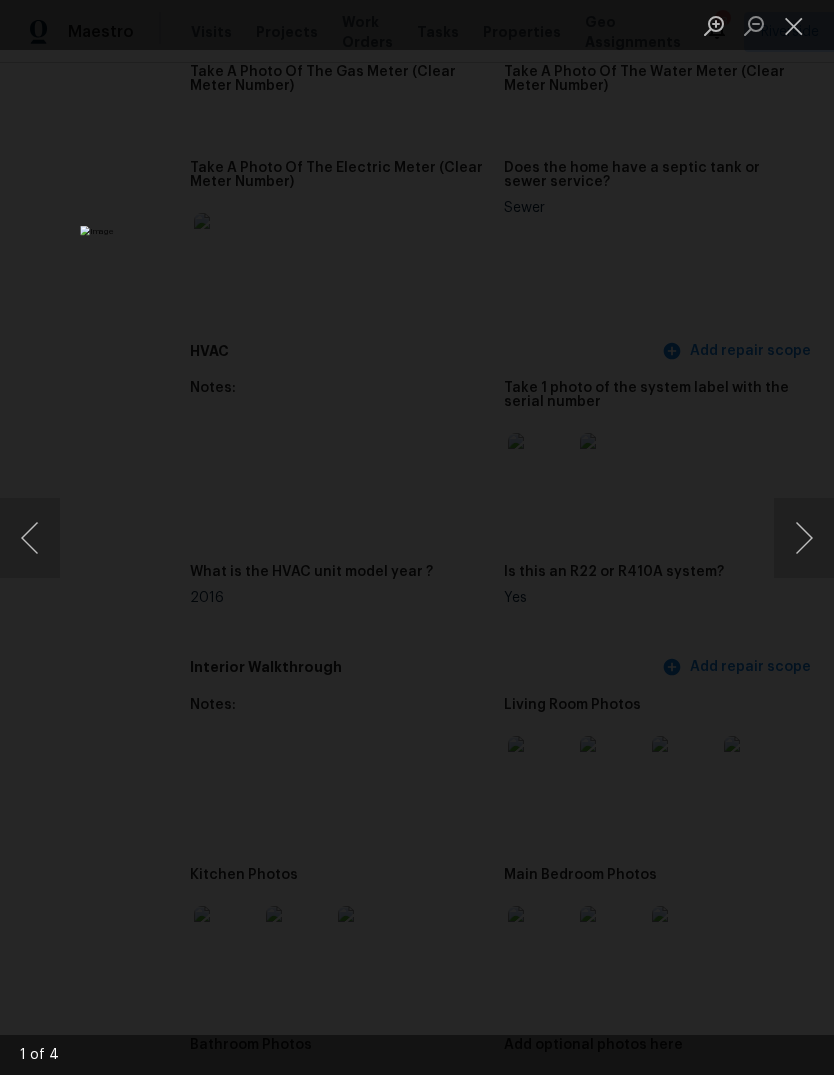 click at bounding box center [794, 25] 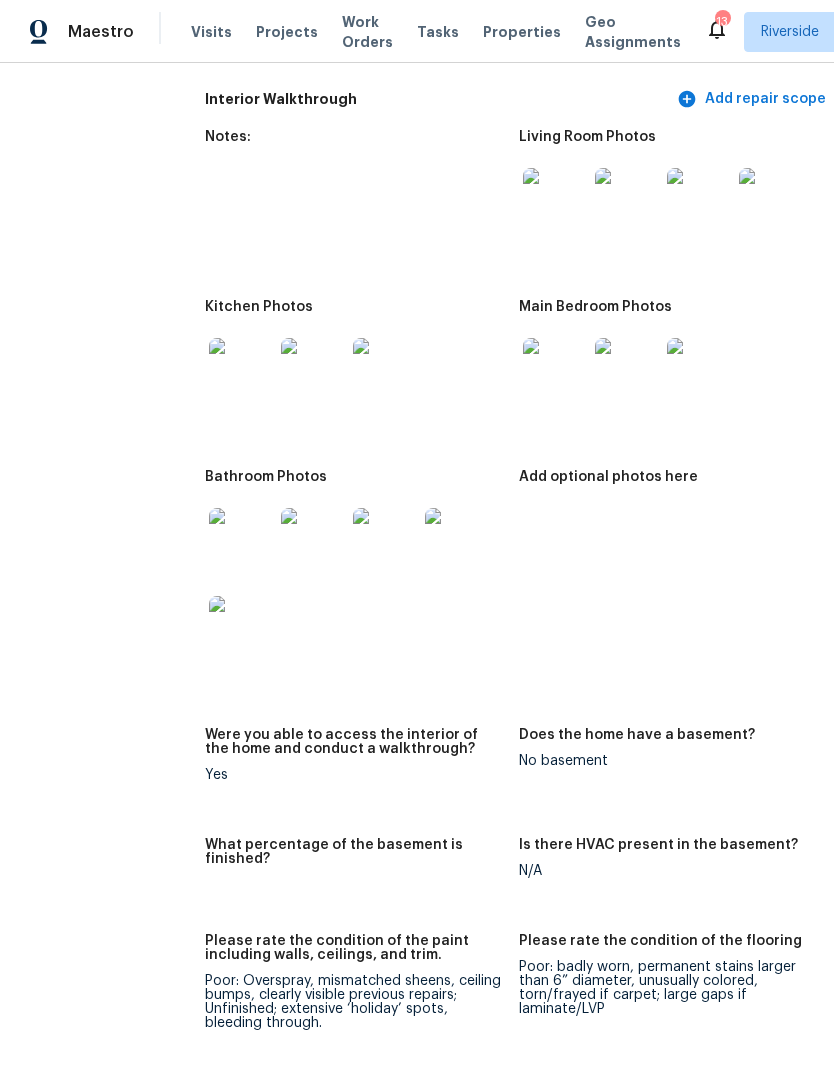scroll, scrollTop: 2148, scrollLeft: 0, axis: vertical 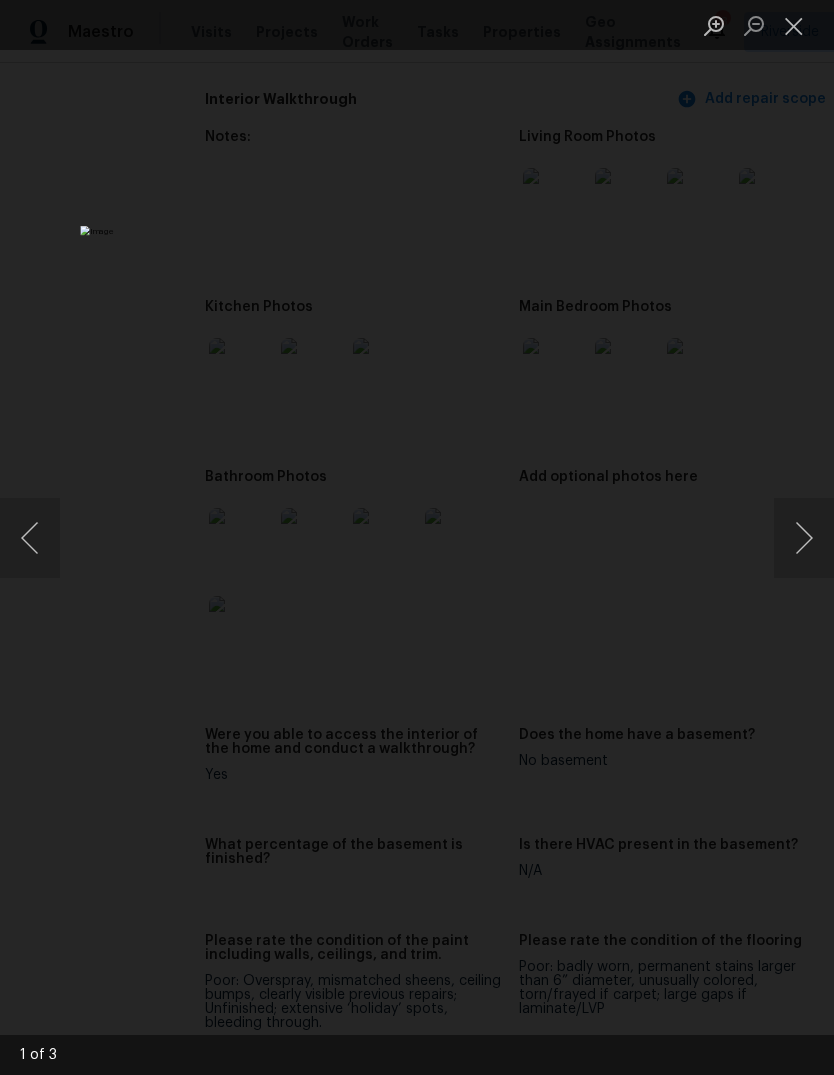 click at bounding box center (804, 538) 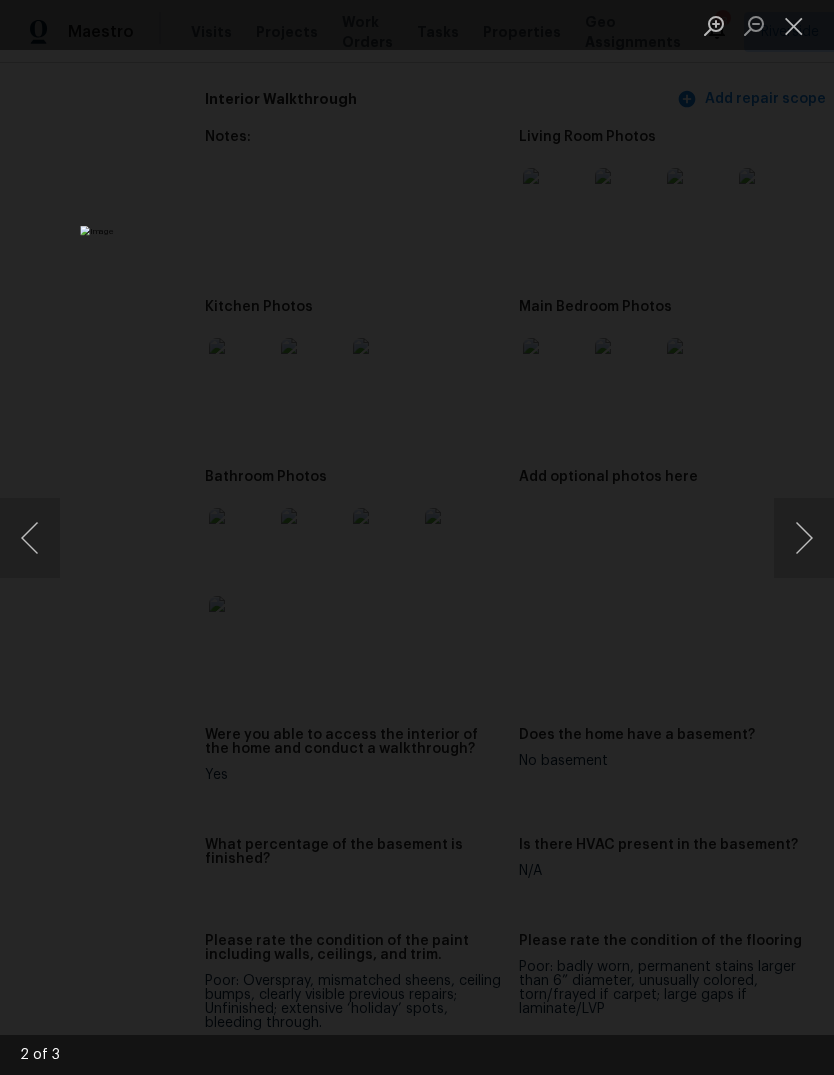 click at bounding box center (804, 538) 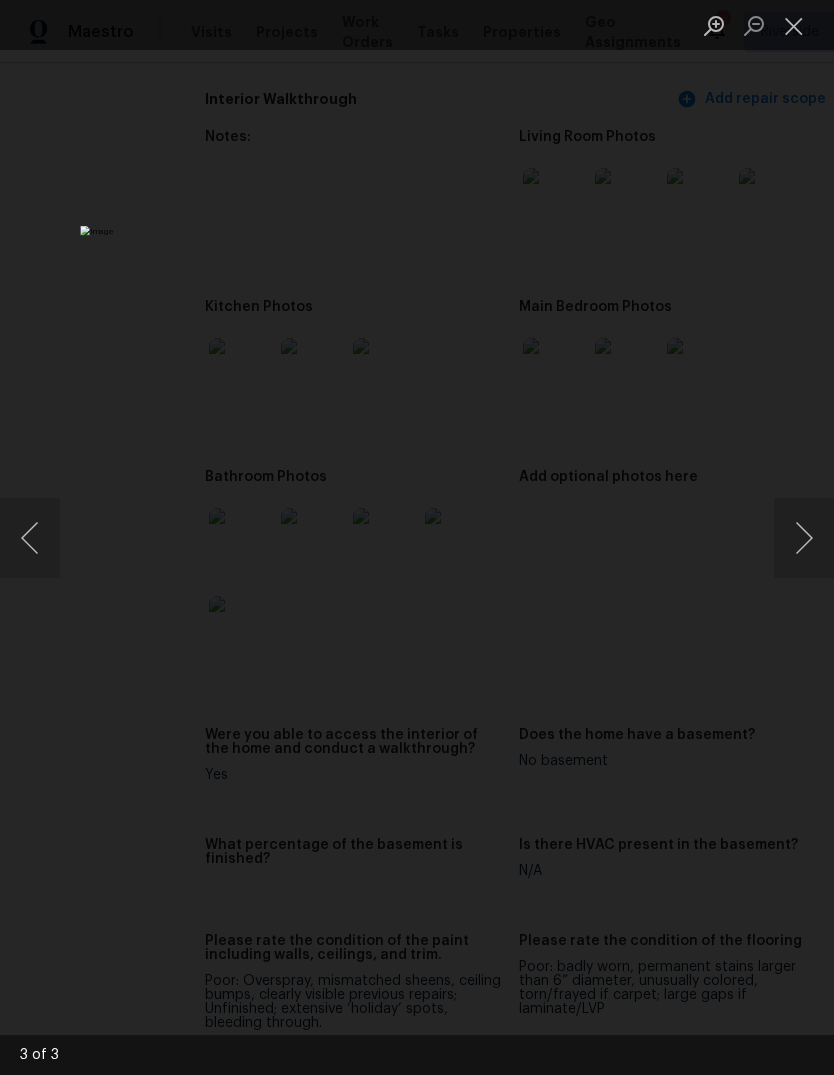 click at bounding box center [804, 538] 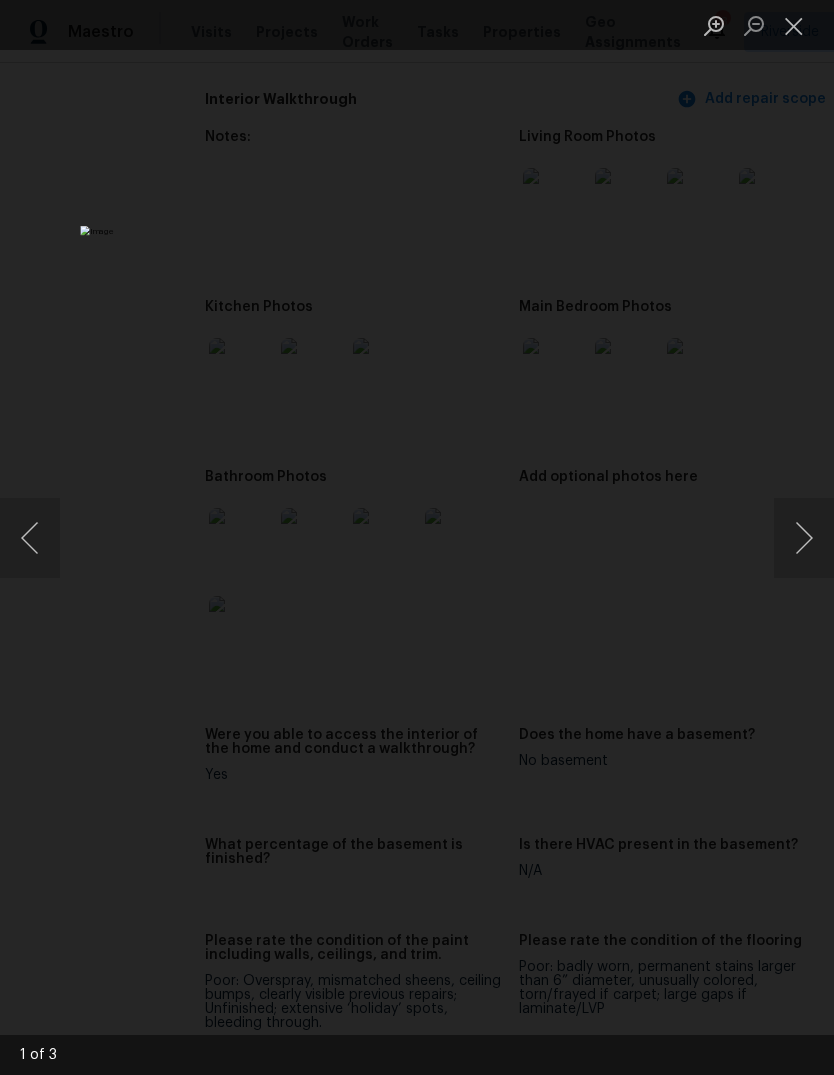 click at bounding box center [804, 538] 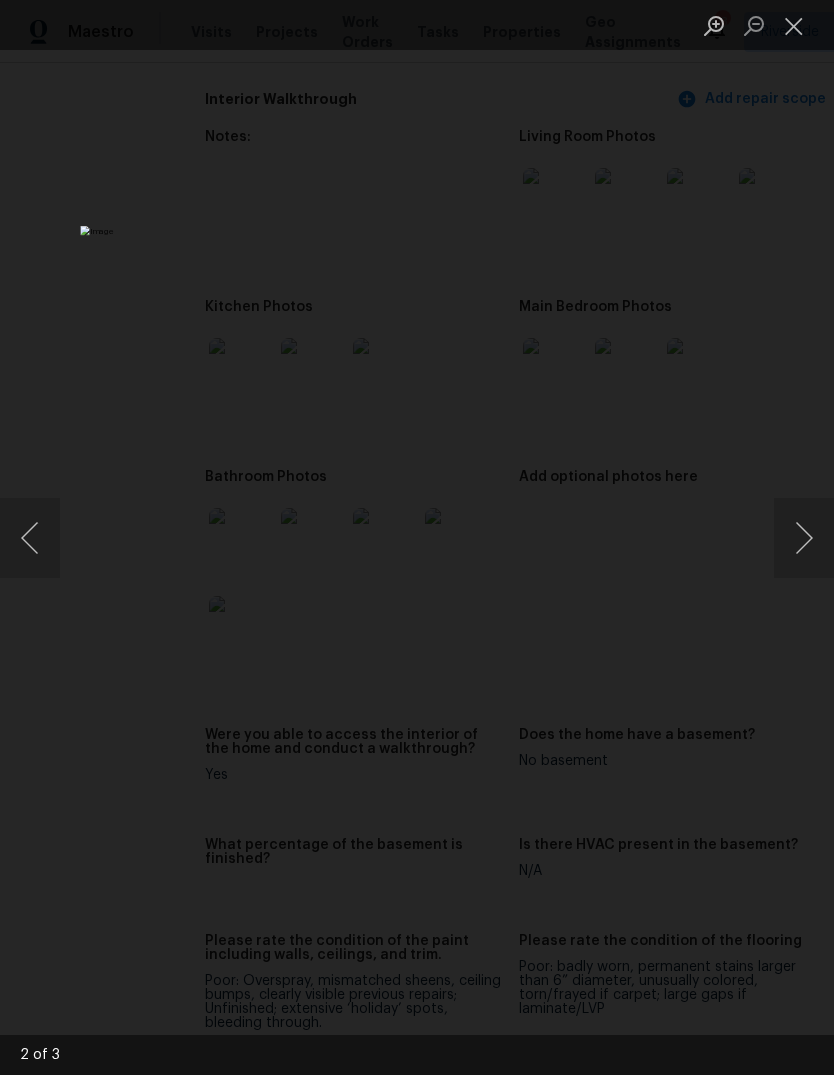 click at bounding box center [804, 538] 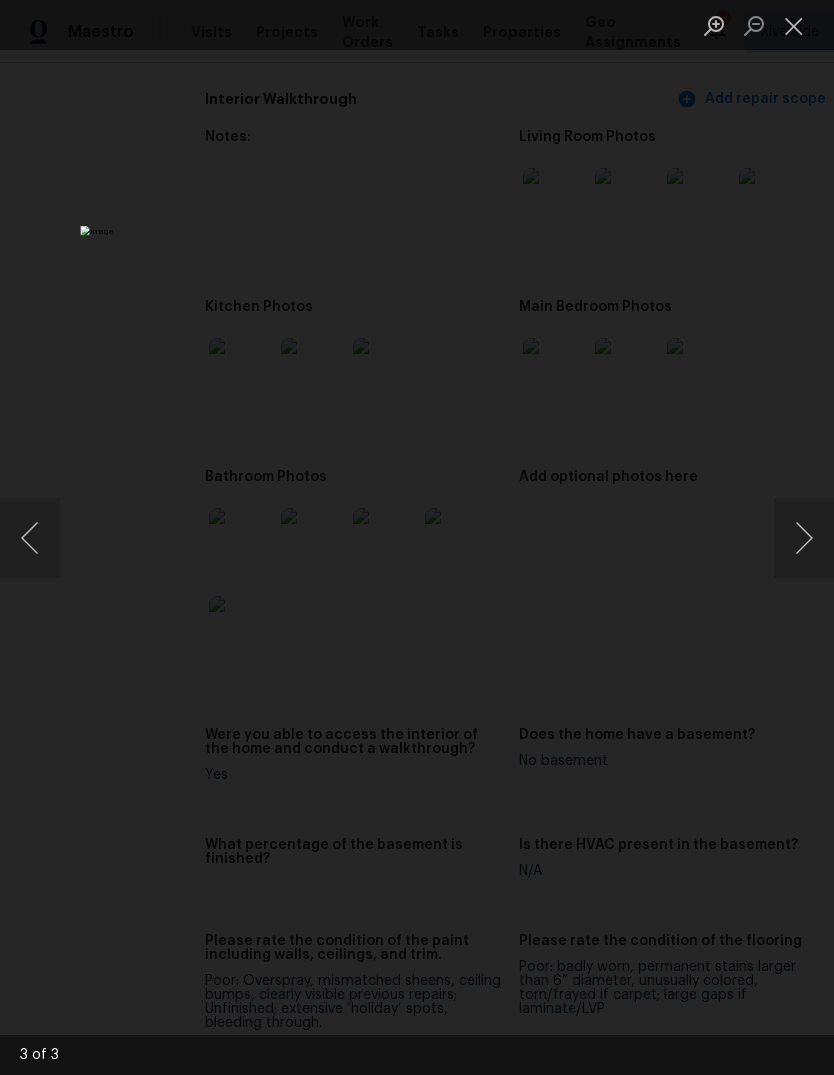 click at bounding box center [794, 25] 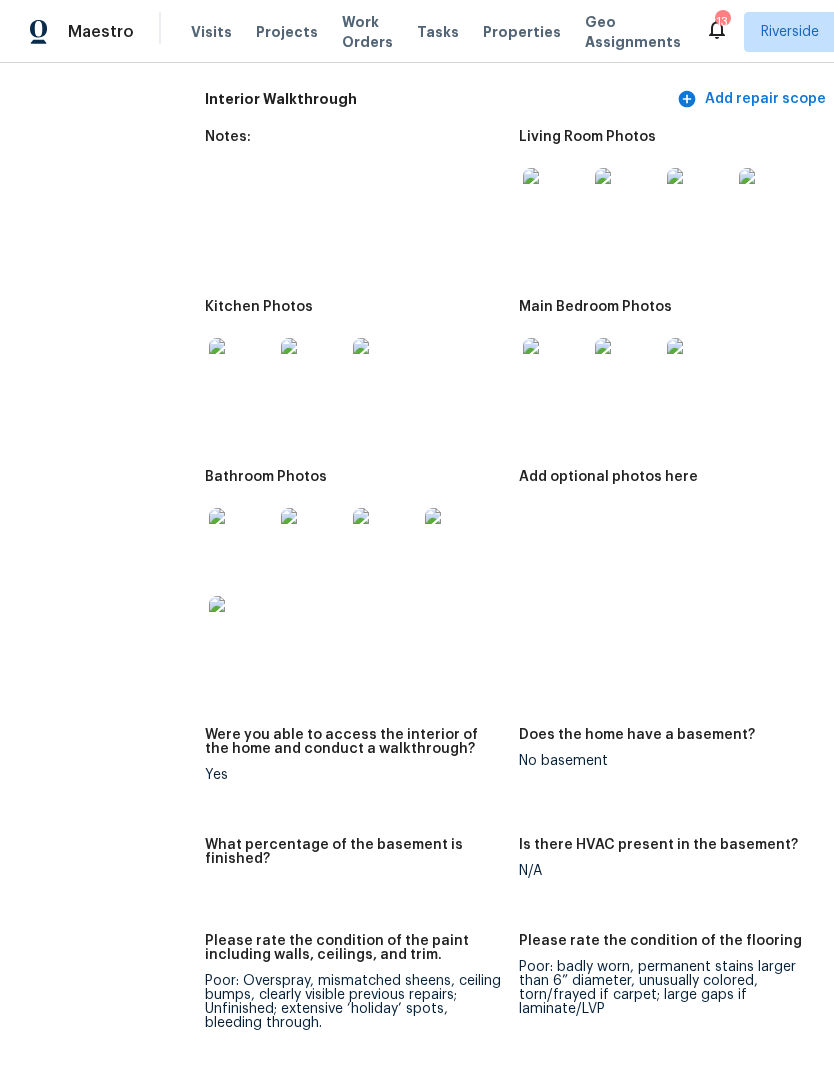 click at bounding box center [241, 370] 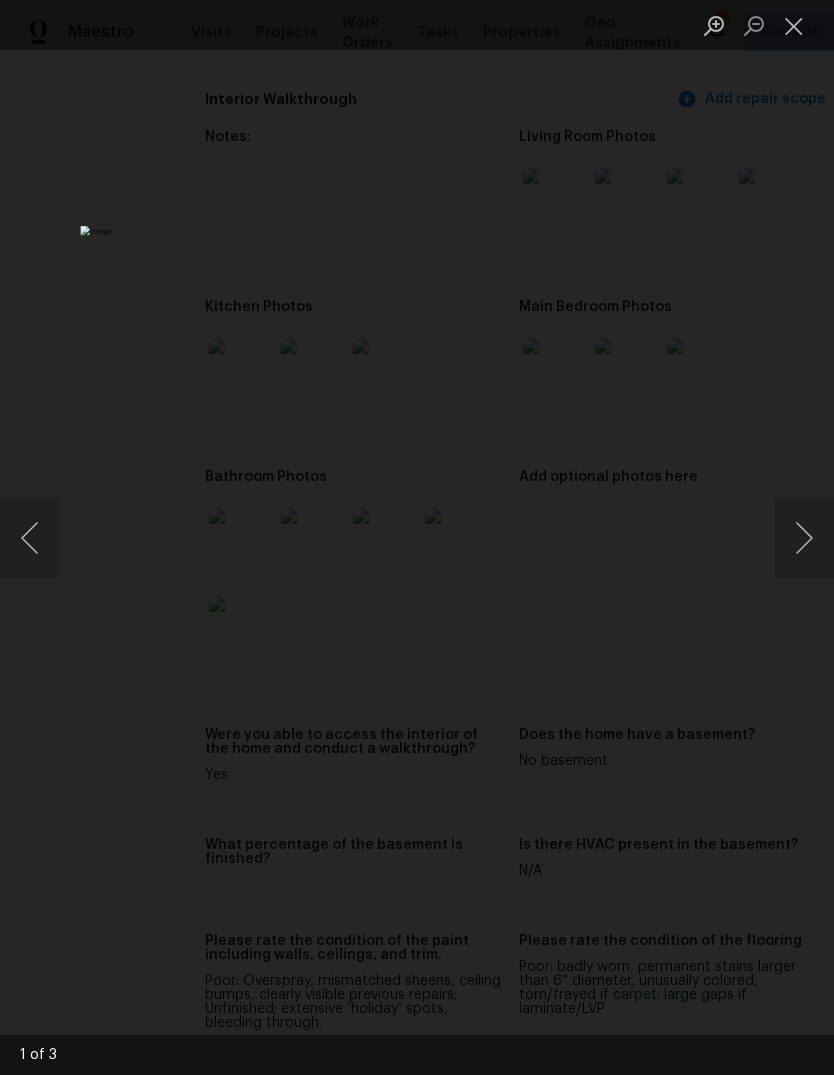 click at bounding box center [804, 538] 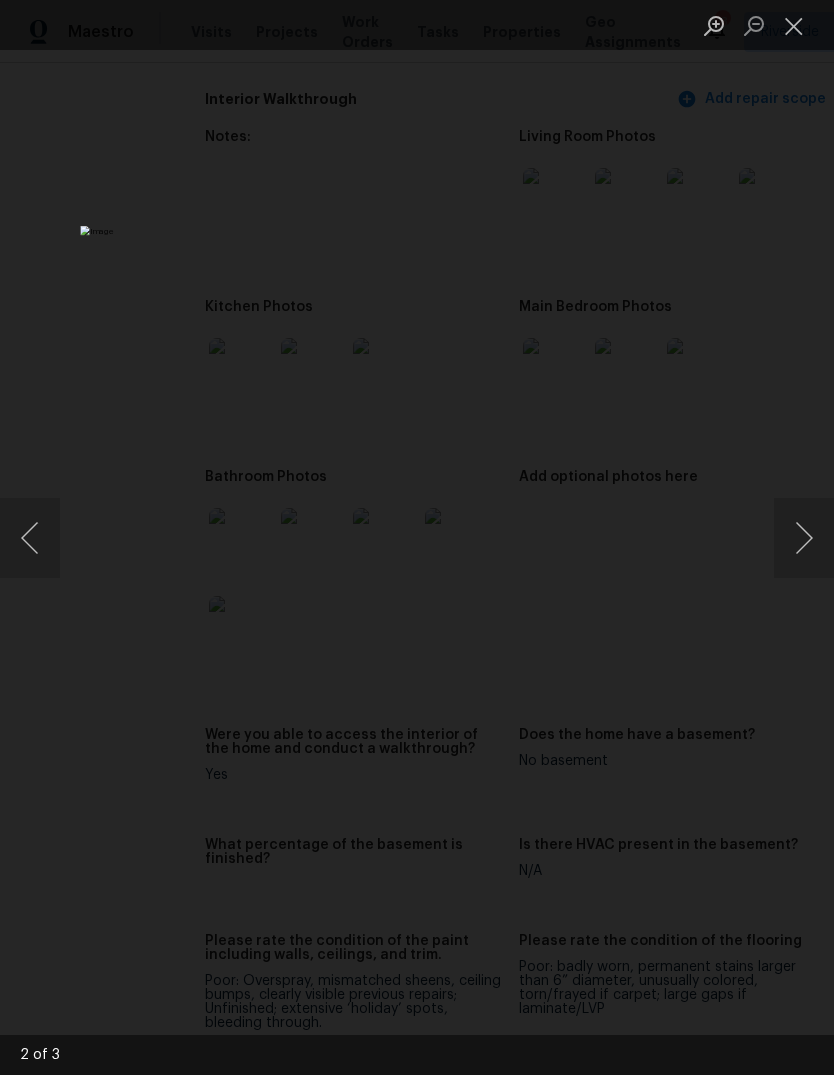 click at bounding box center (804, 538) 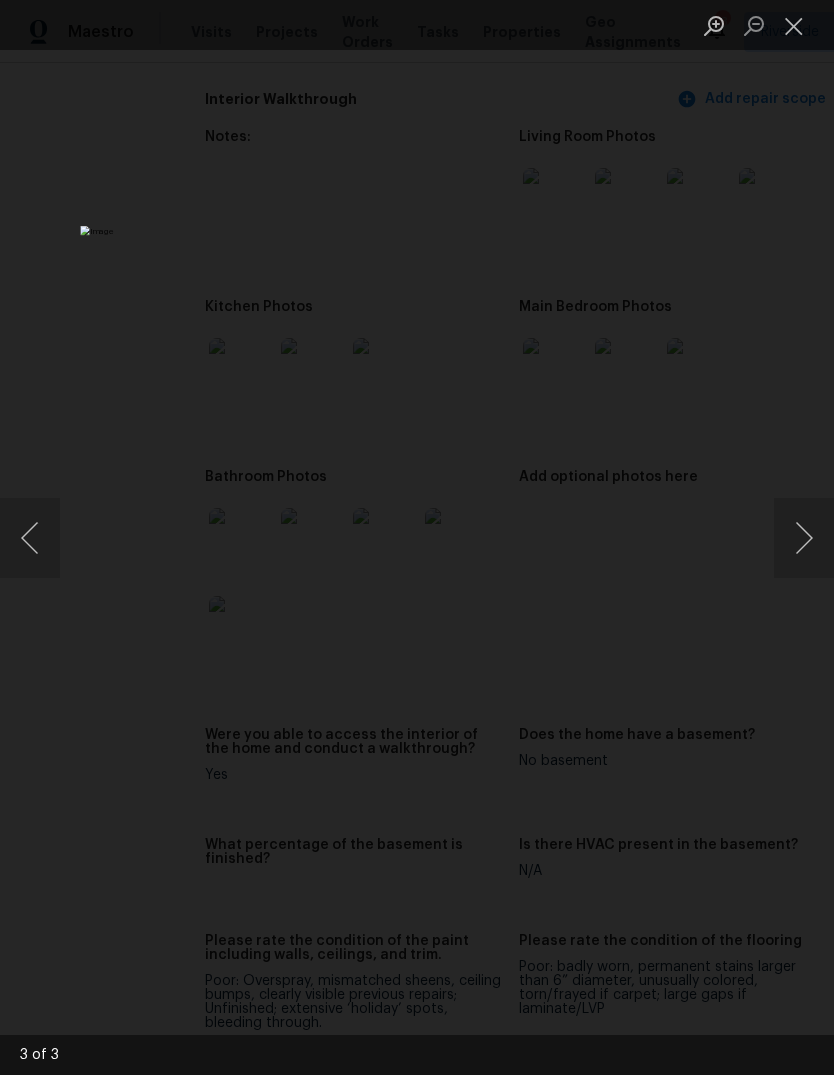 click at bounding box center (804, 538) 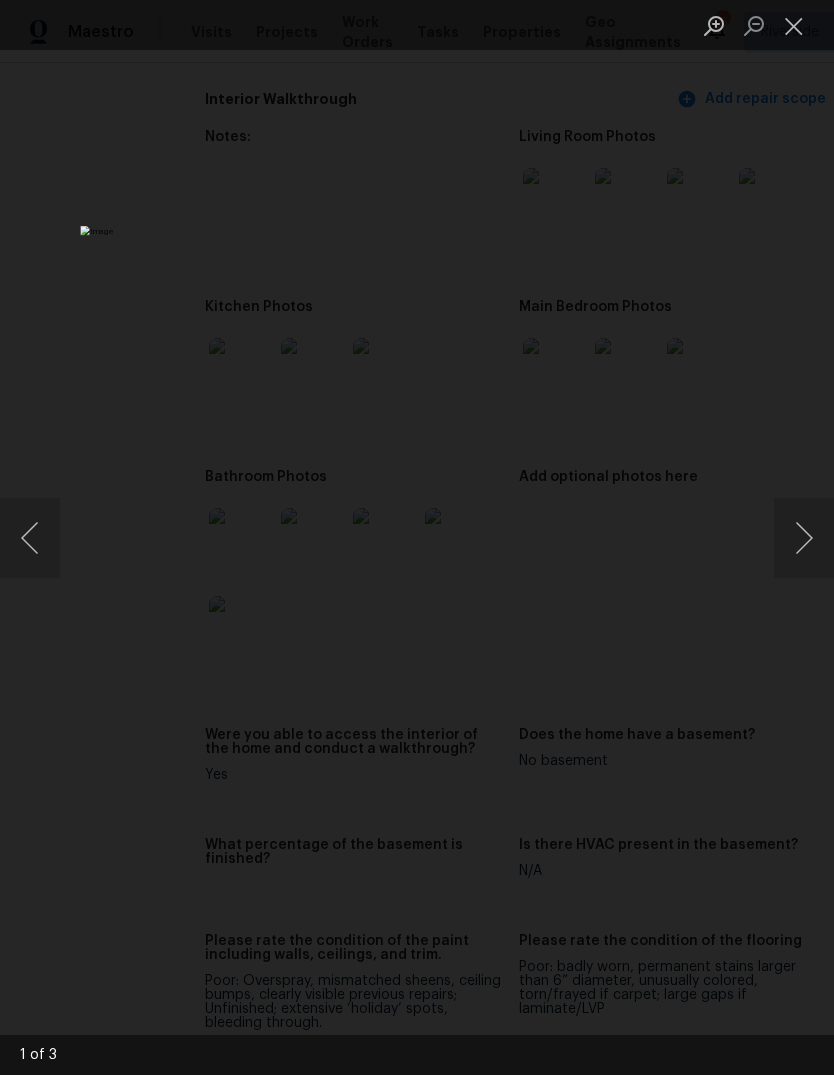 click at bounding box center (794, 25) 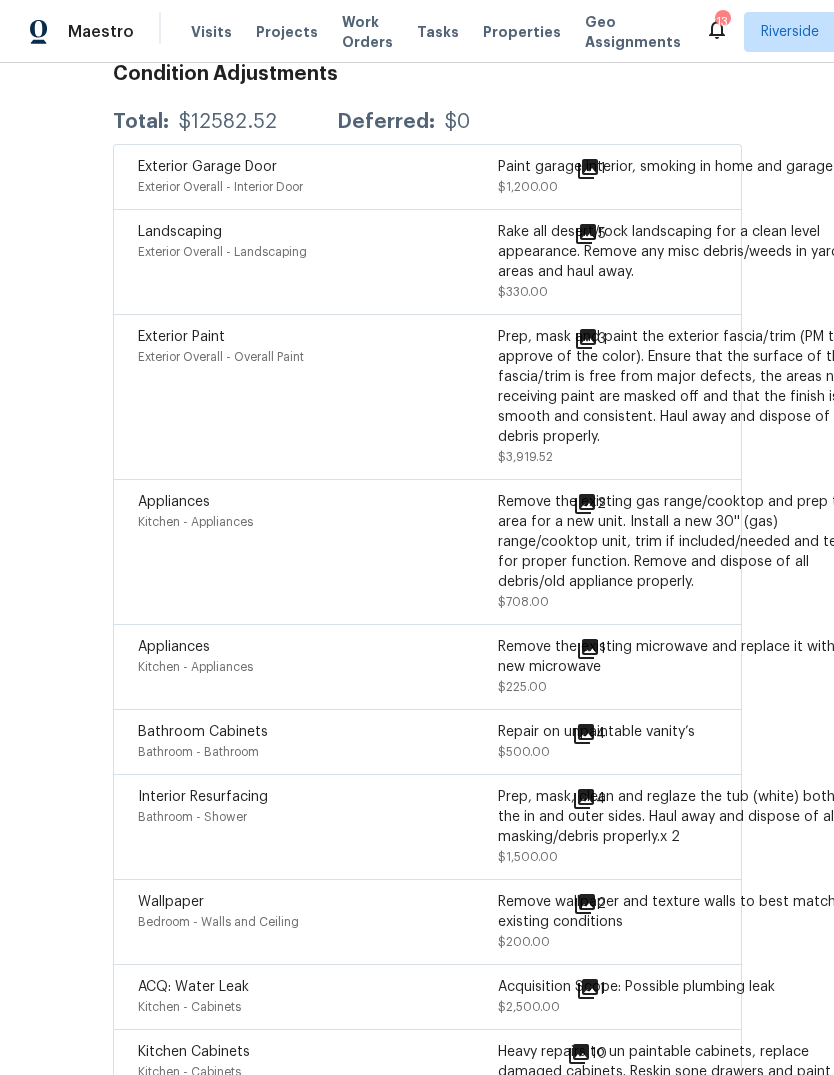 scroll, scrollTop: 5104, scrollLeft: 92, axis: both 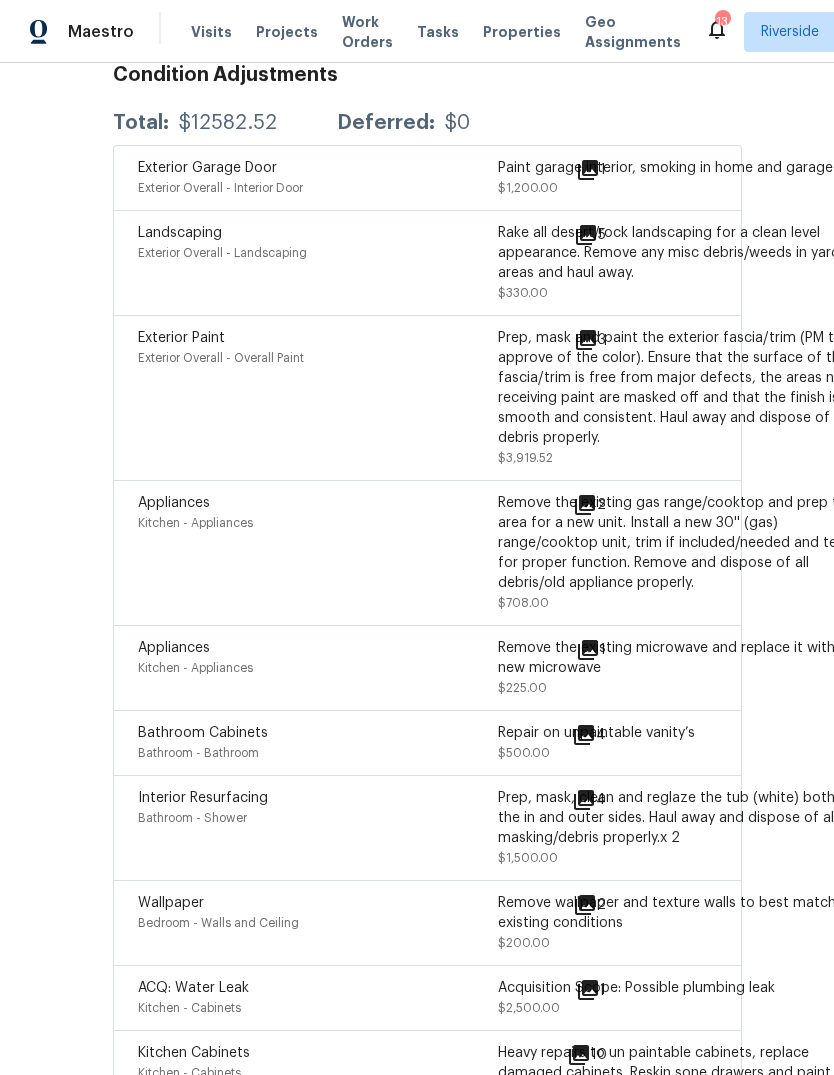 click 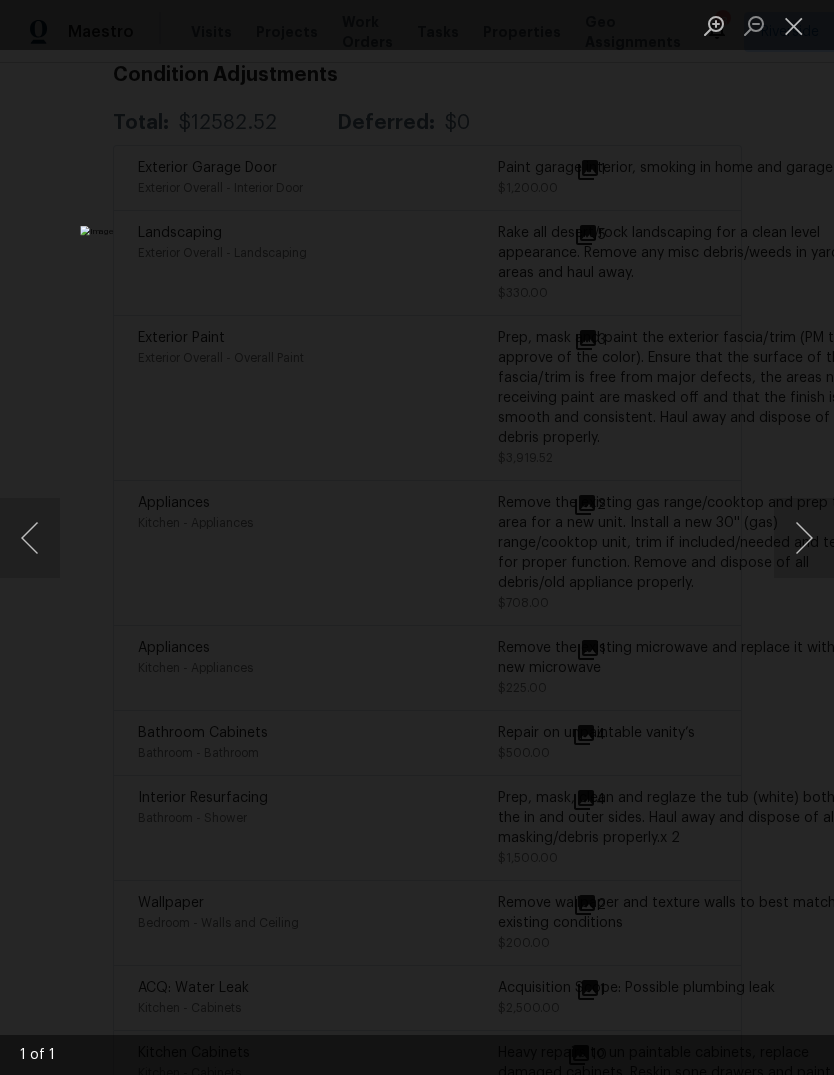 click at bounding box center [804, 538] 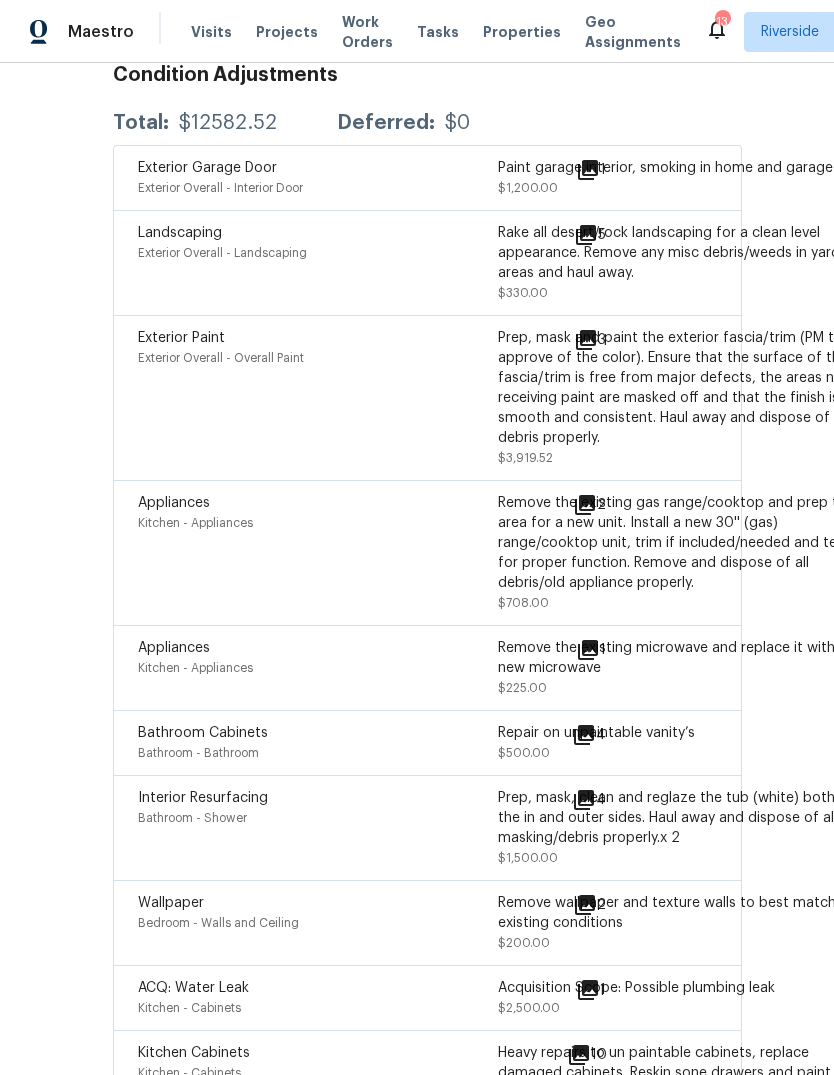 click at bounding box center [694, 1083] 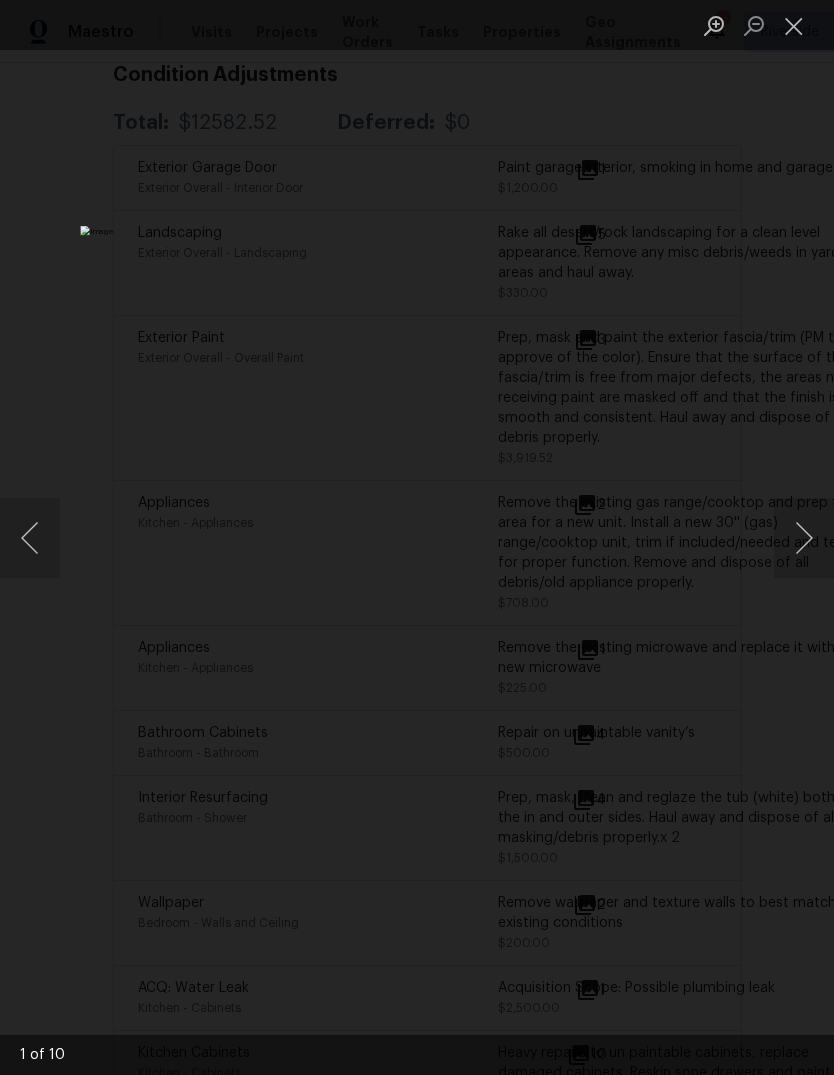 click at bounding box center [804, 538] 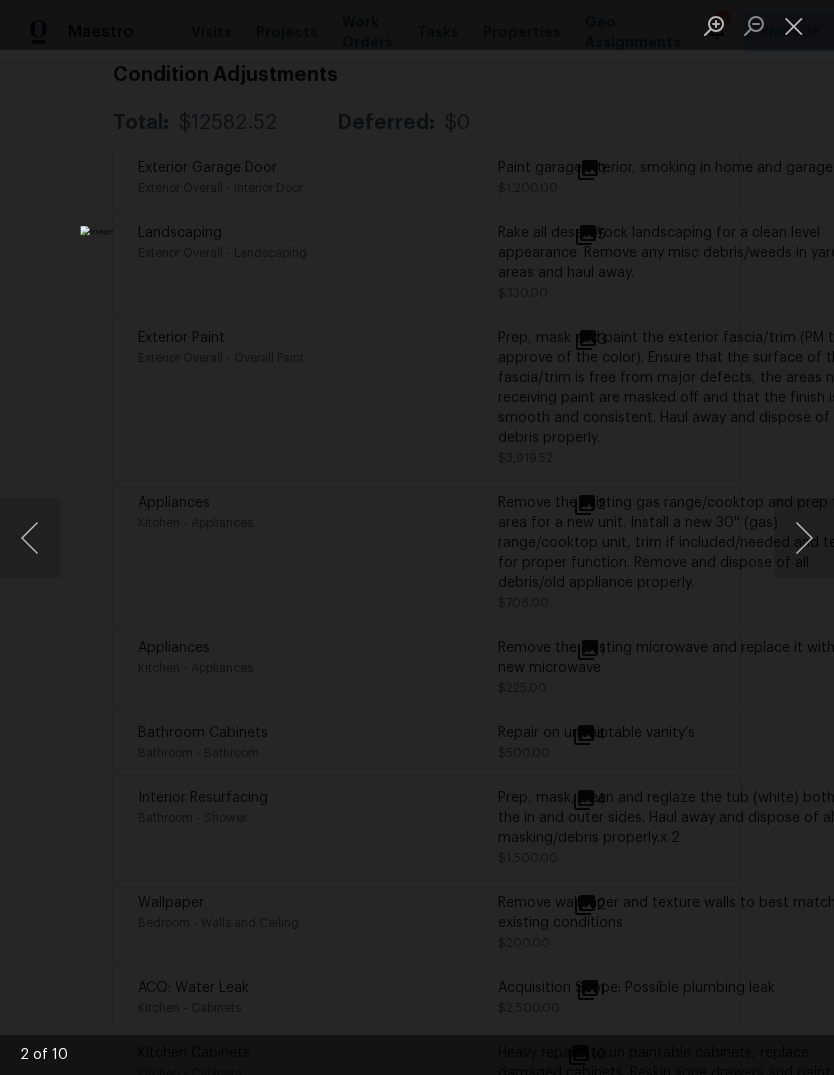 click at bounding box center [804, 538] 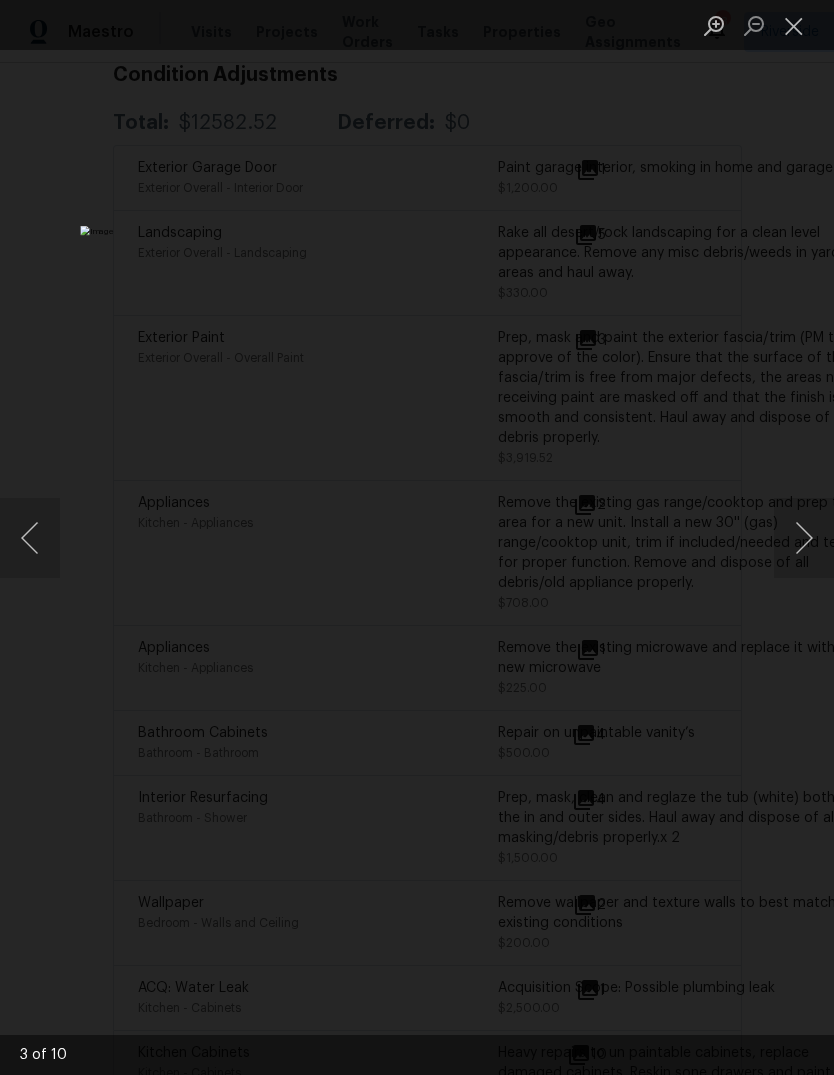 click at bounding box center [804, 538] 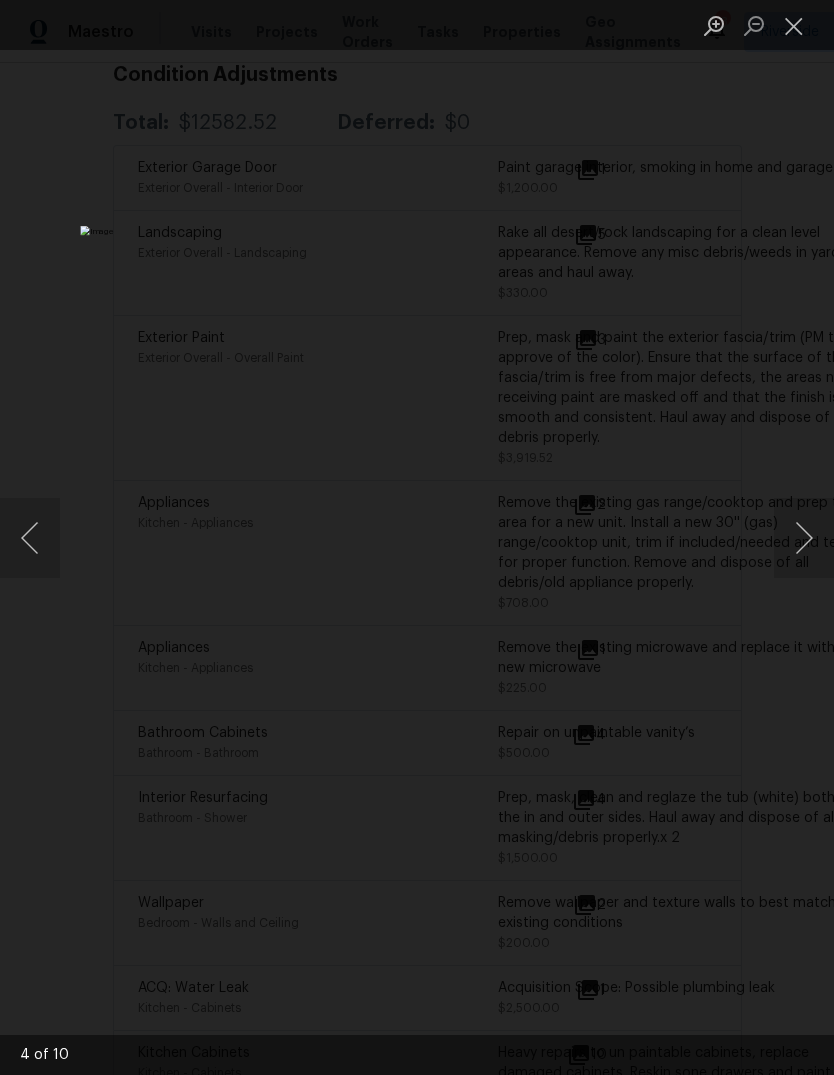 click at bounding box center (804, 538) 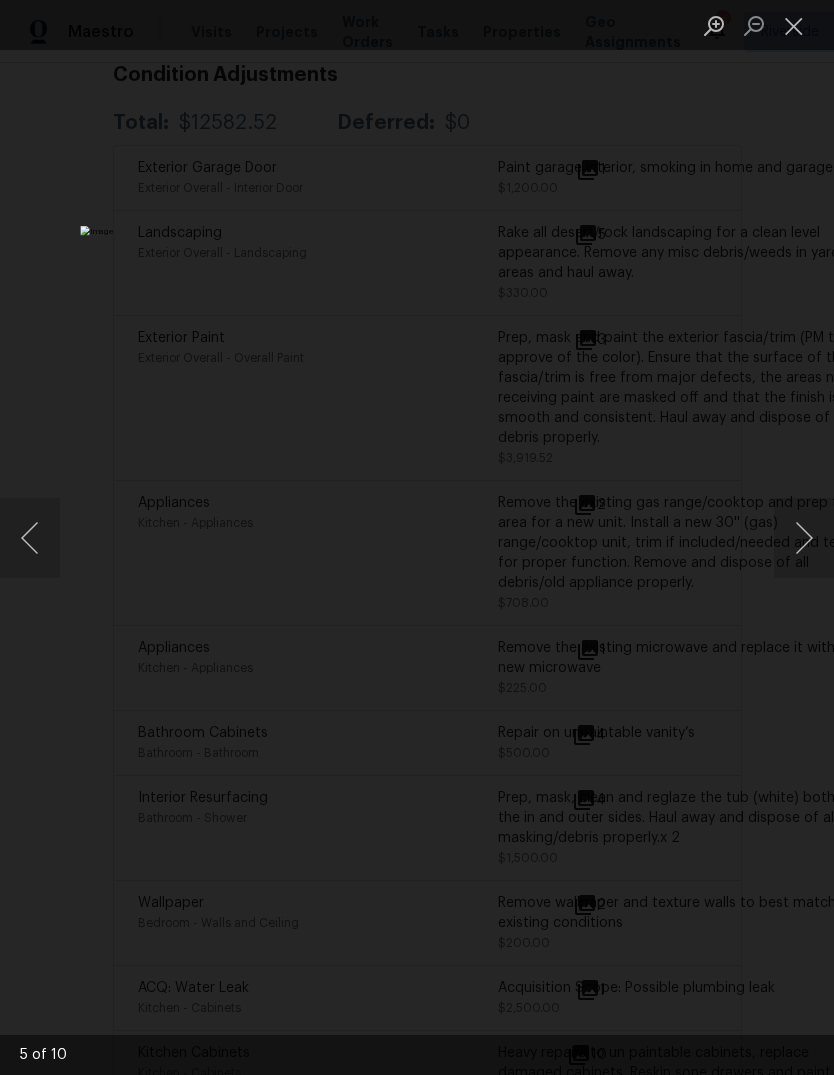 click at bounding box center [804, 538] 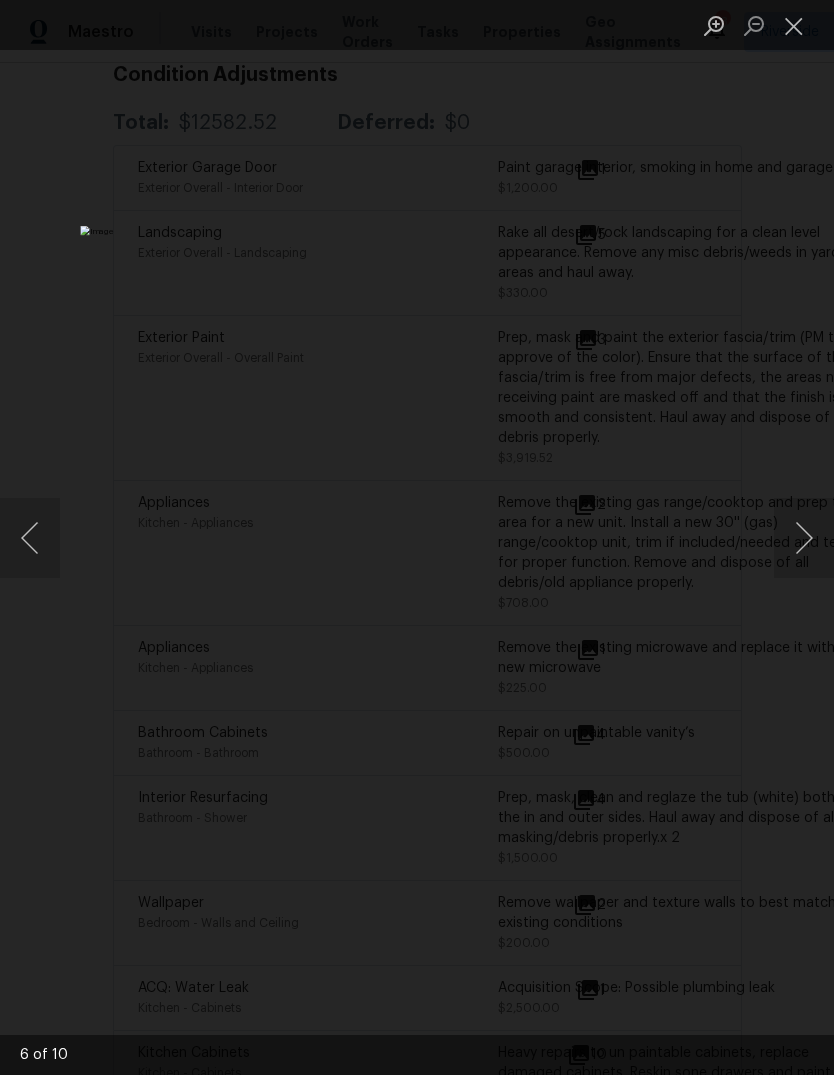 click at bounding box center [804, 538] 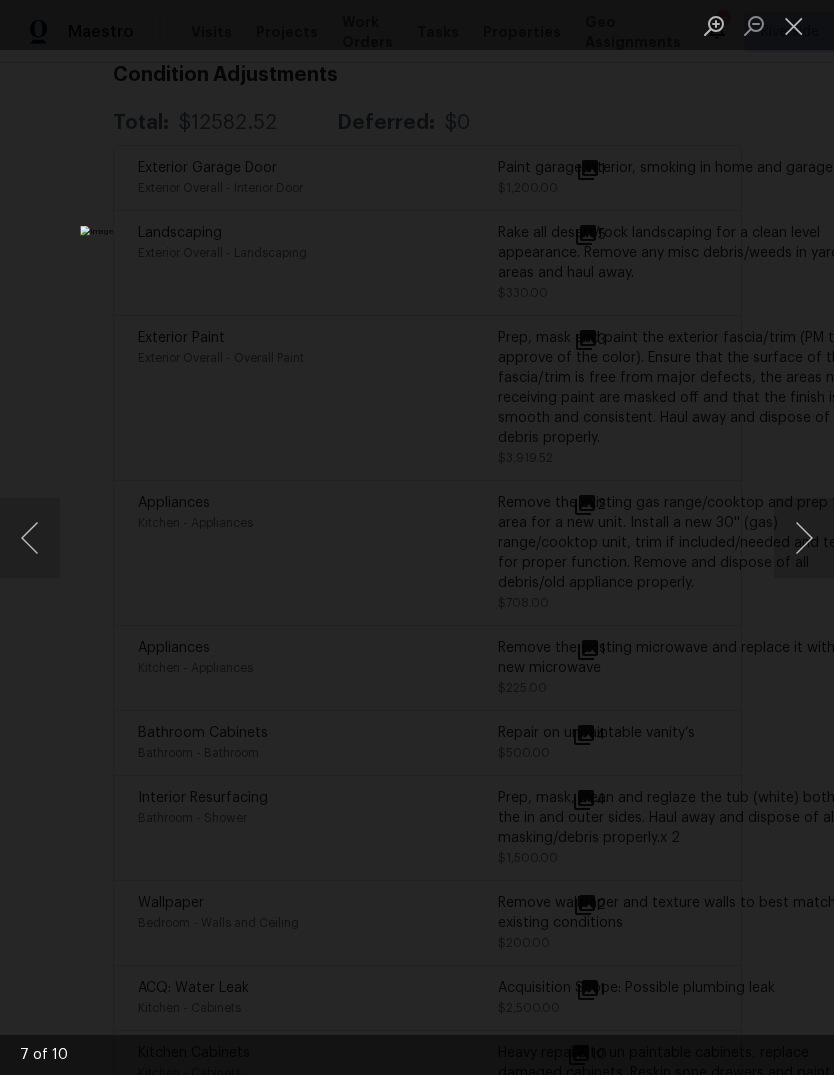 click at bounding box center [794, 25] 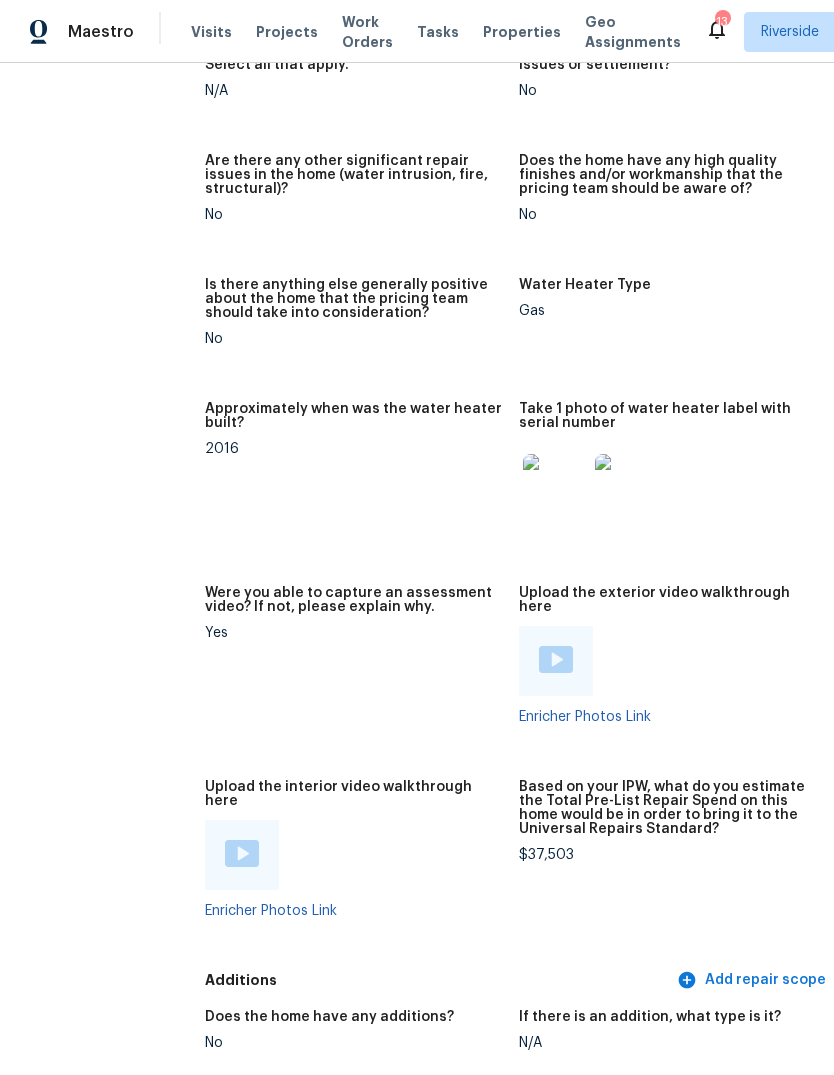 scroll, scrollTop: 3494, scrollLeft: 0, axis: vertical 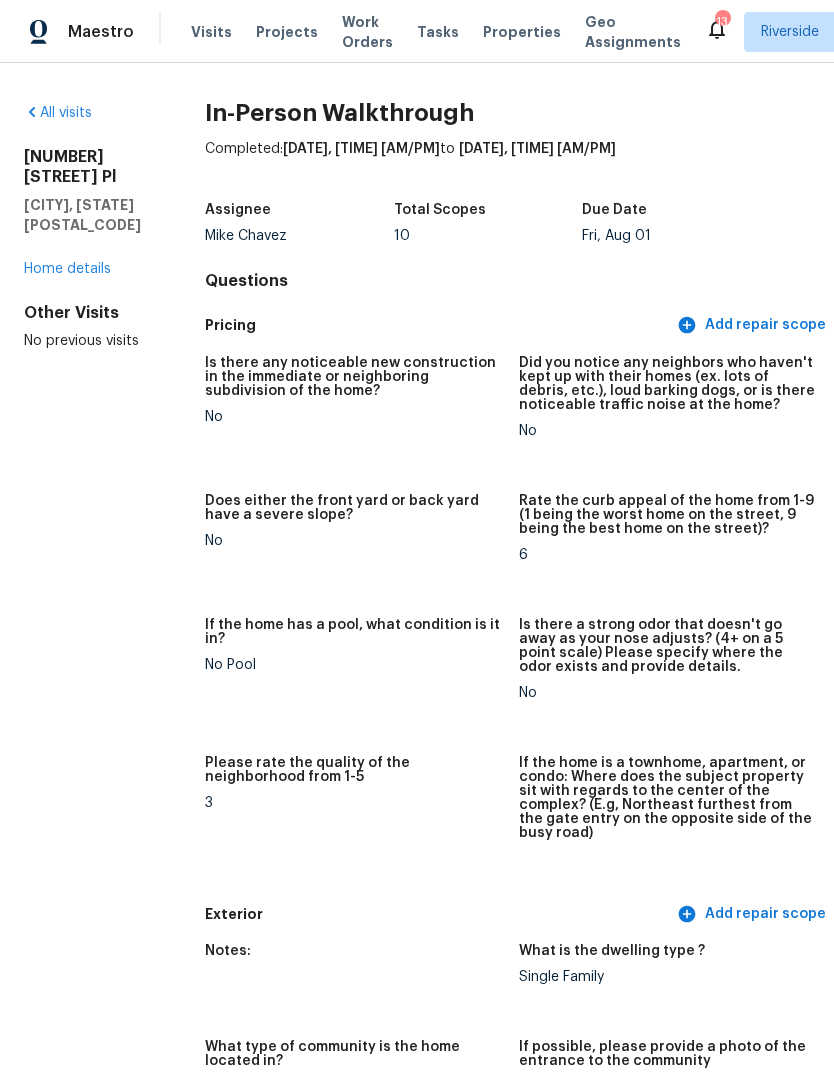 click on "Visits" at bounding box center [211, 32] 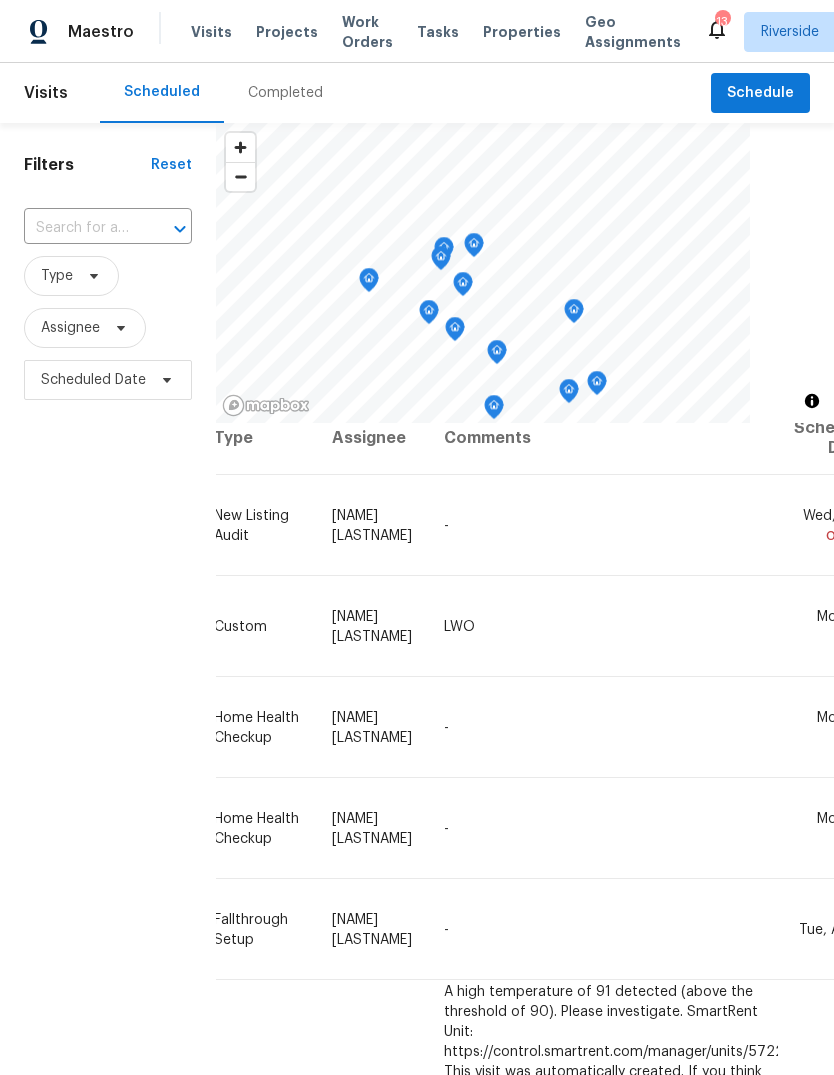 scroll, scrollTop: 21, scrollLeft: 166, axis: both 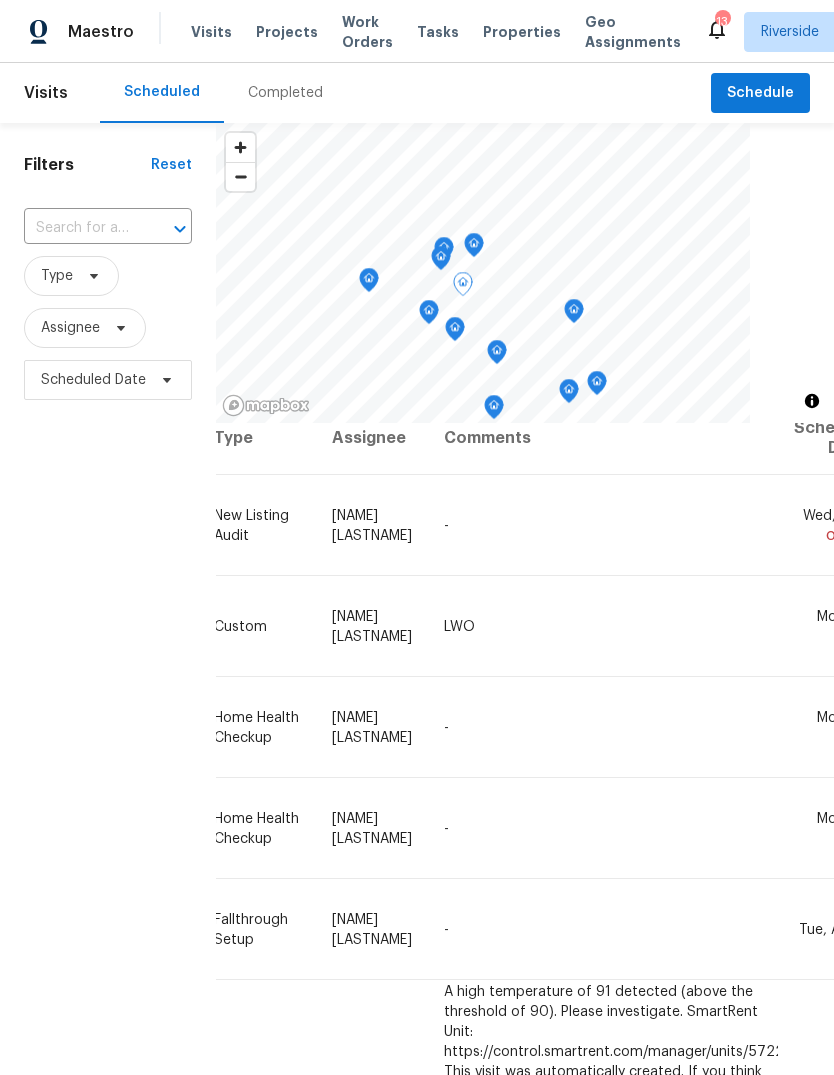 click 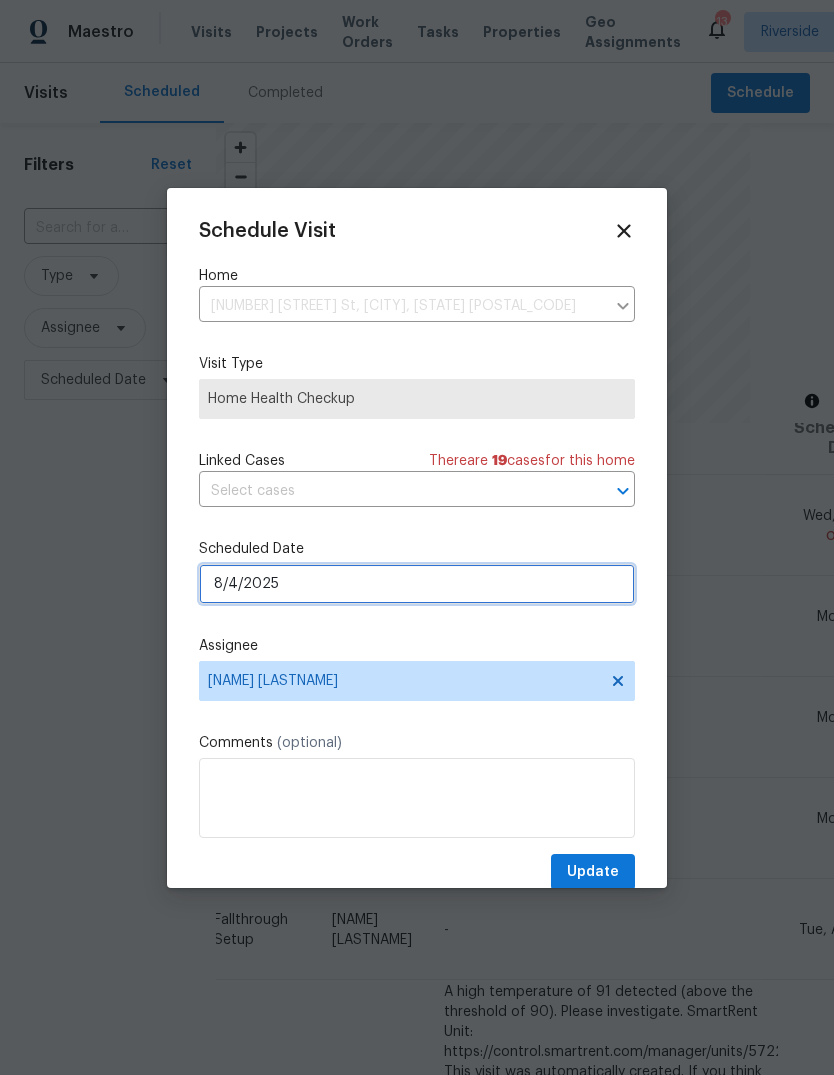 click on "8/4/2025" at bounding box center [417, 584] 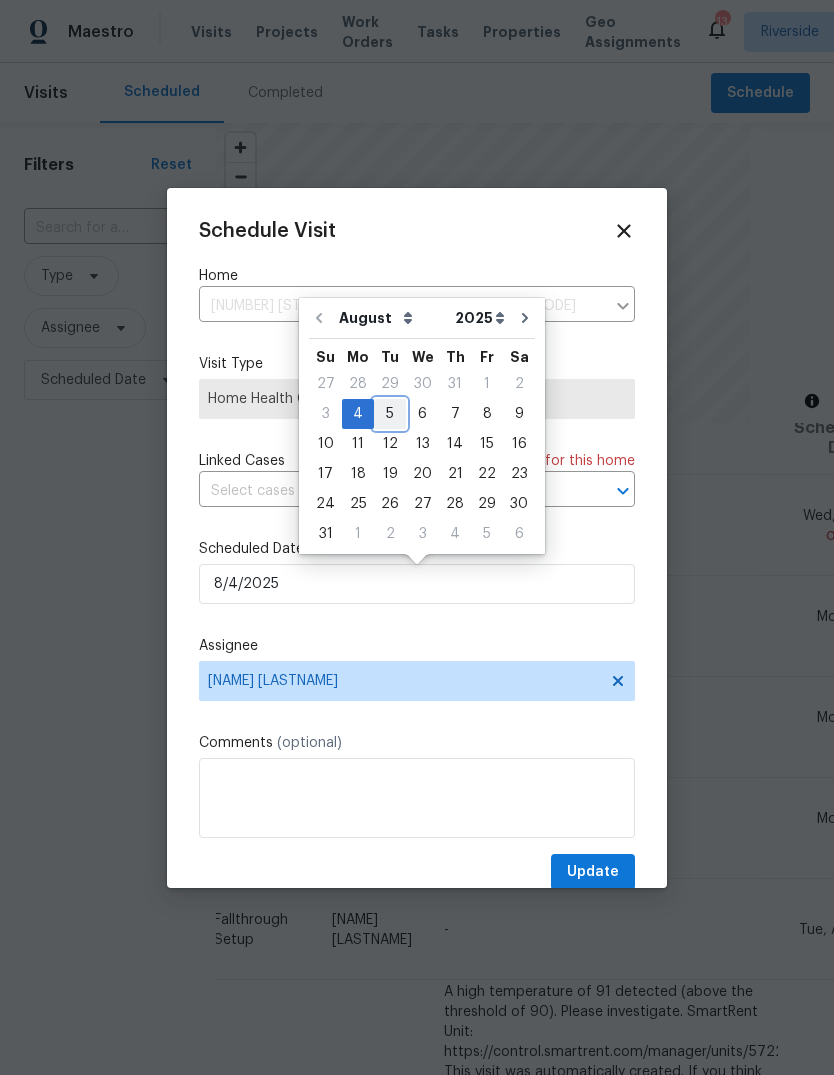 click on "5" at bounding box center [390, 414] 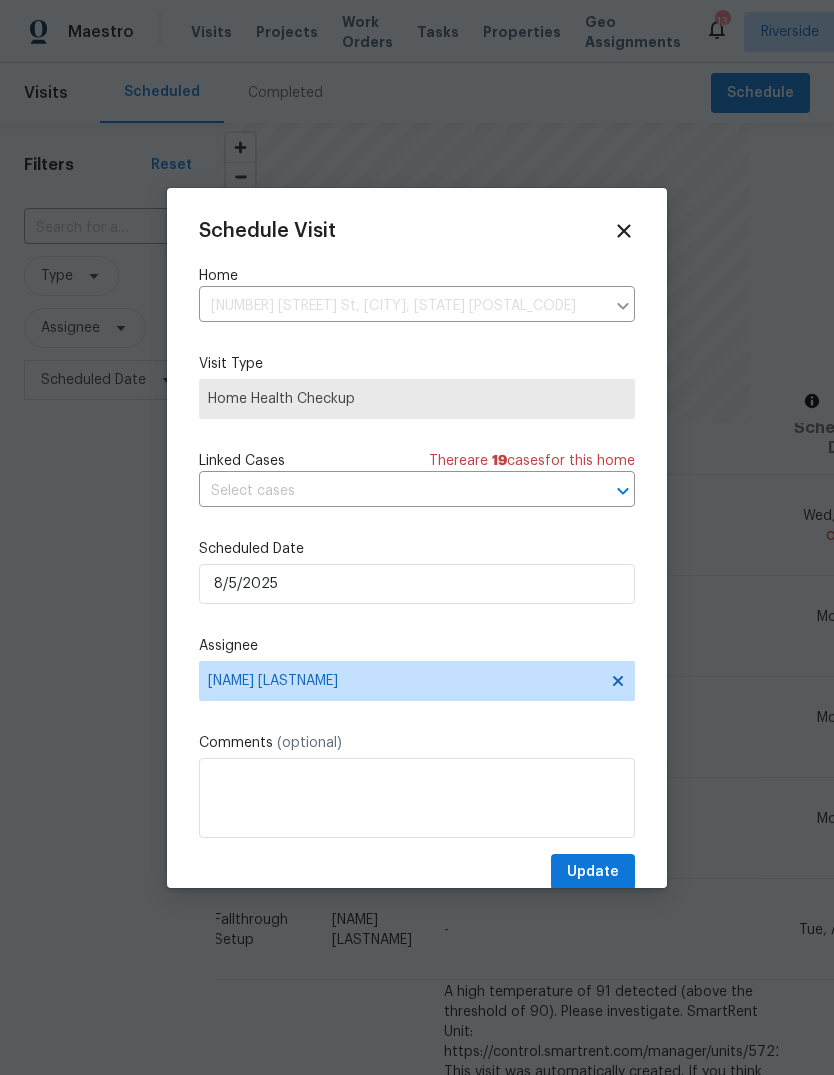 type on "8/5/2025" 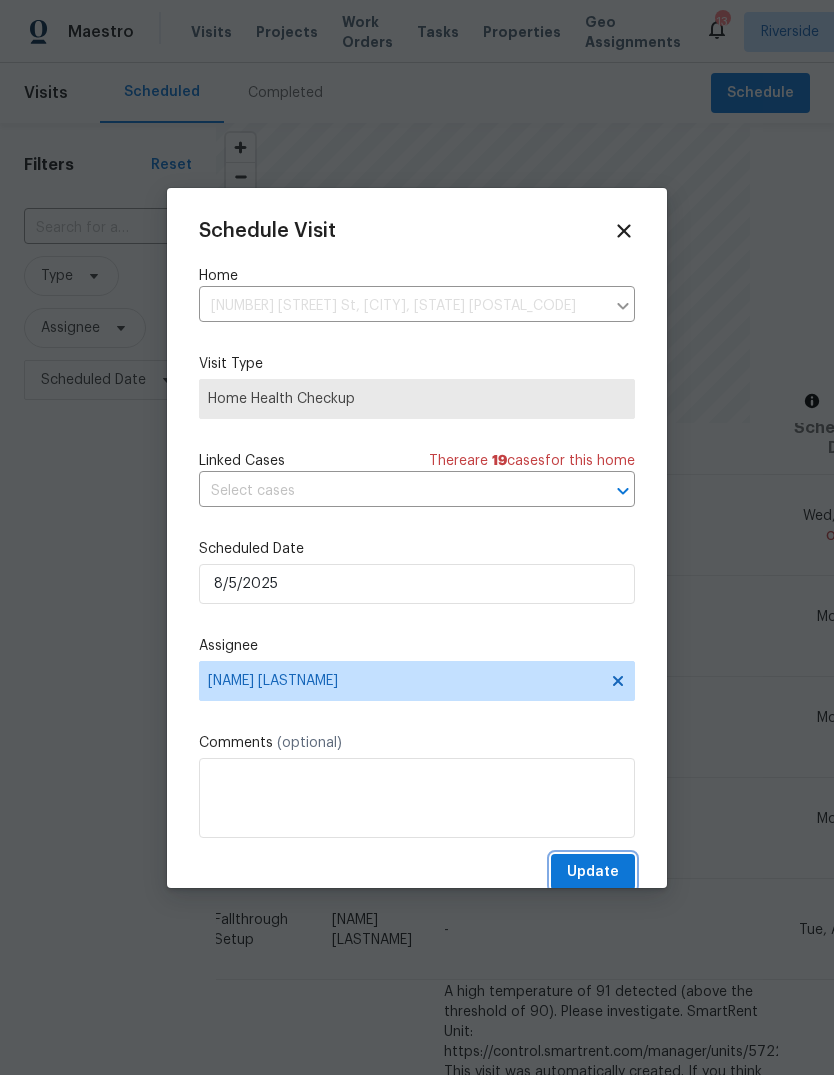 click on "Update" at bounding box center (593, 872) 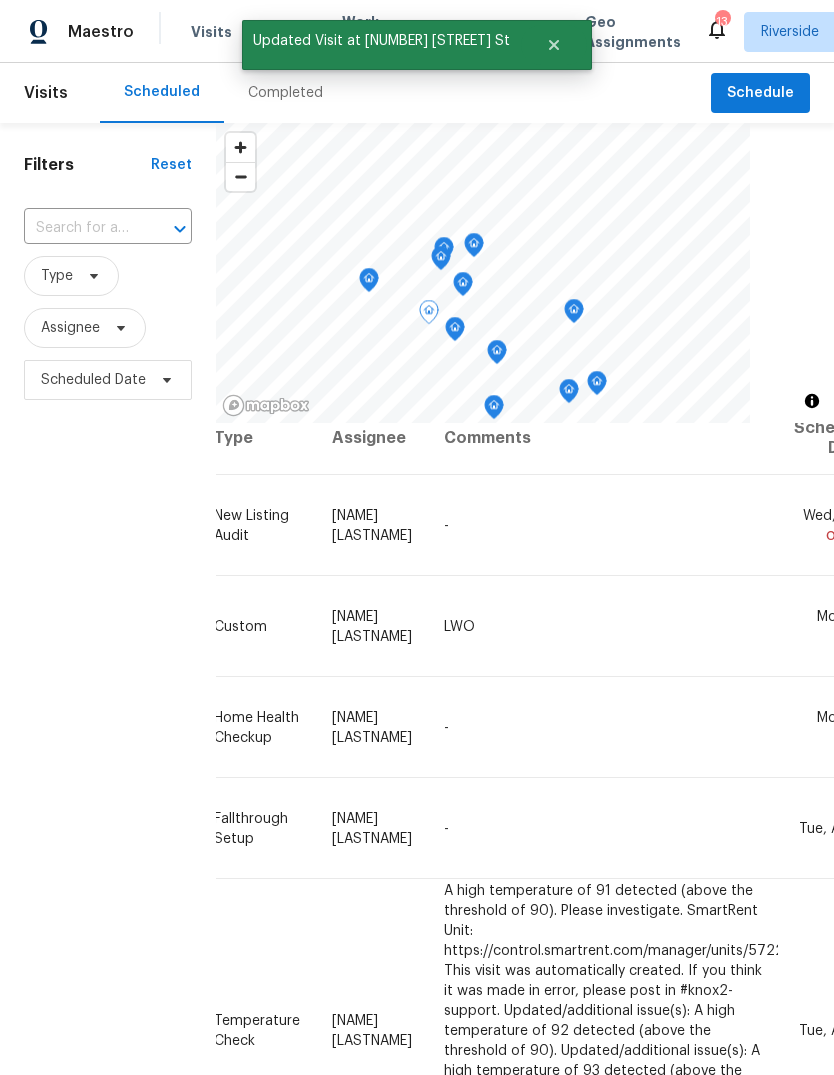 click 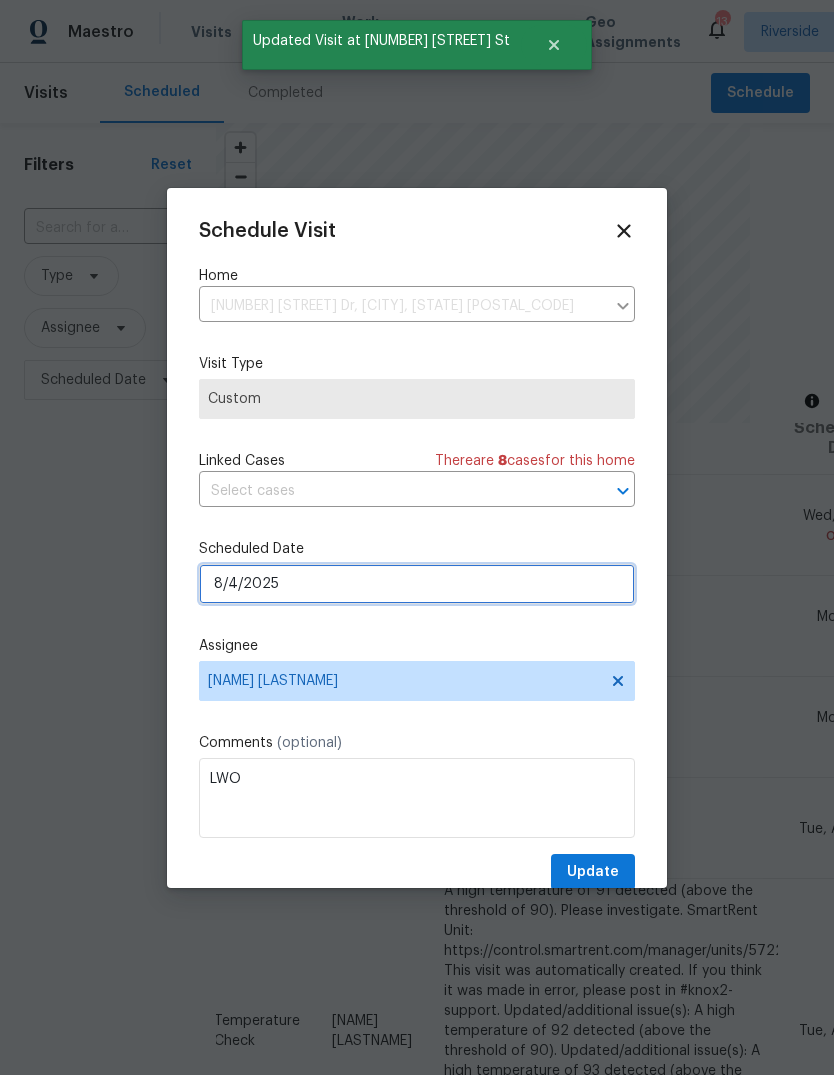 click on "8/4/2025" at bounding box center [417, 584] 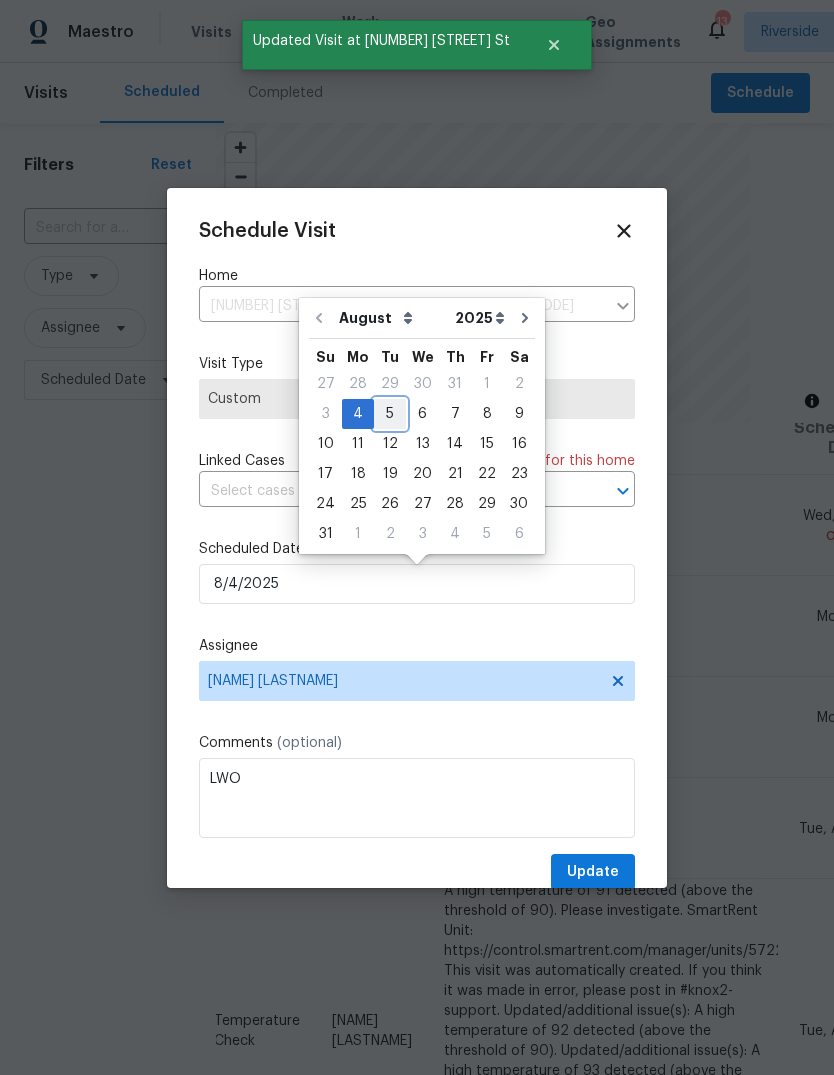 click on "5" at bounding box center [390, 414] 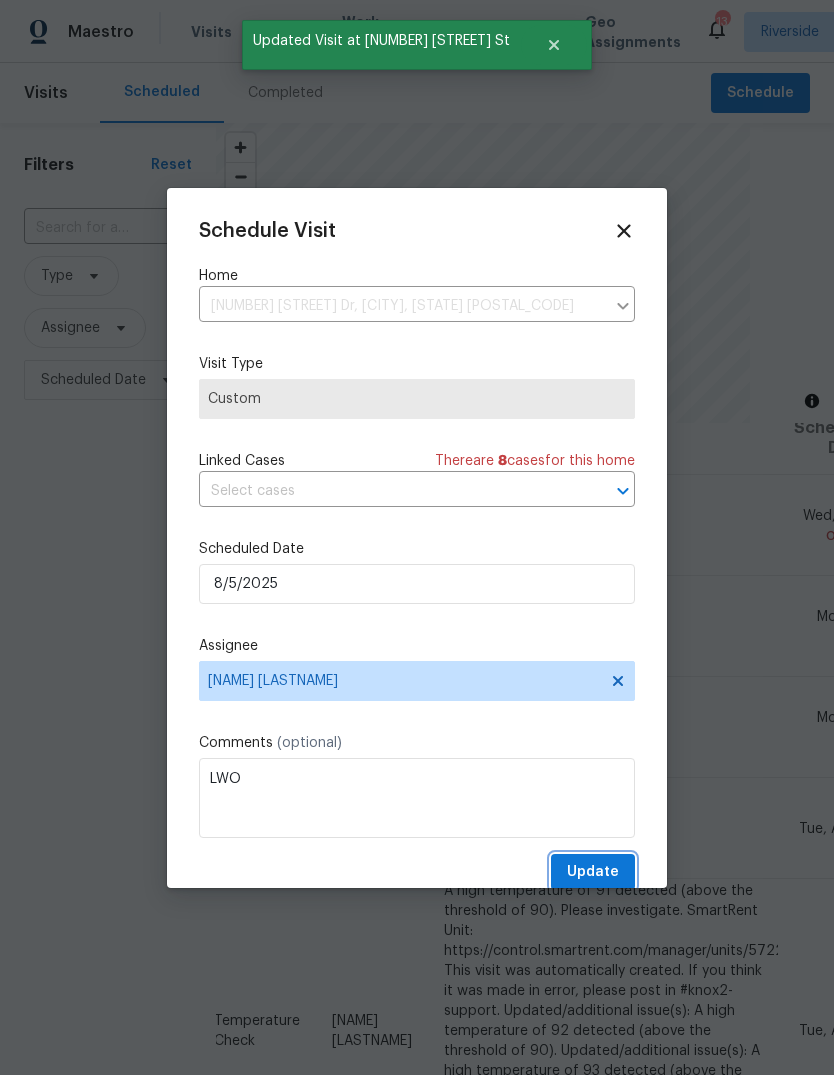 click on "Update" at bounding box center [593, 872] 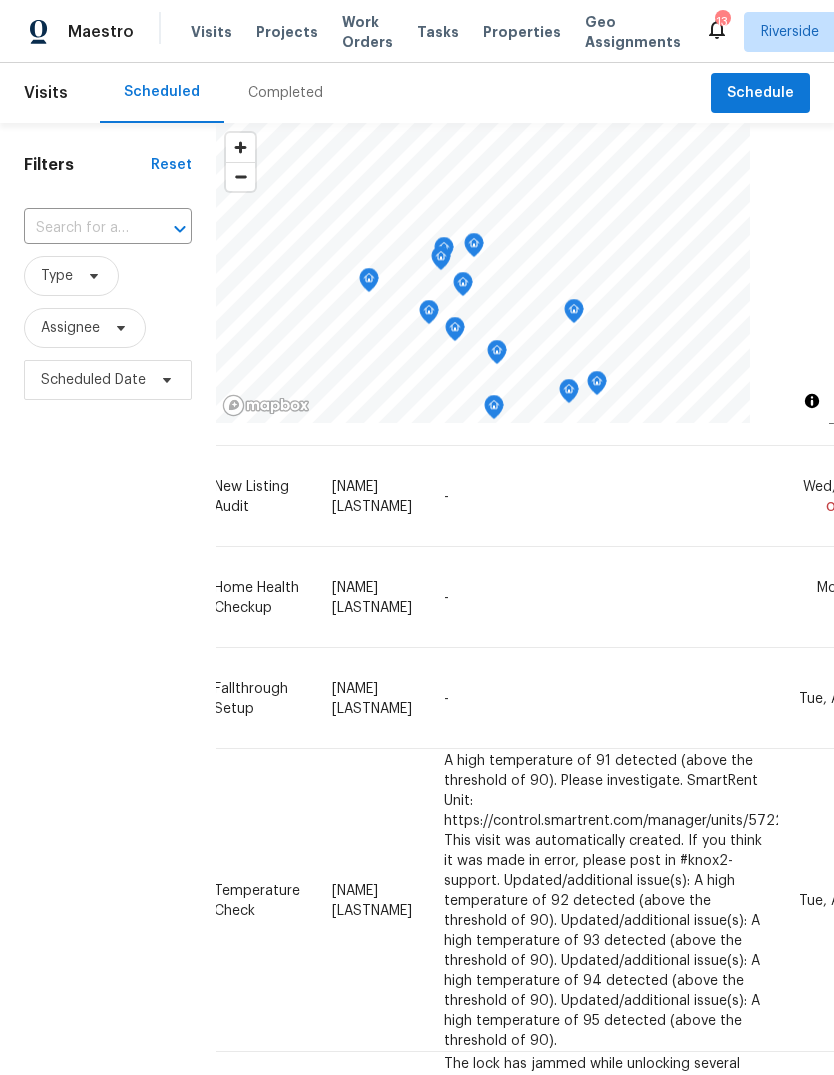 scroll, scrollTop: 49, scrollLeft: 166, axis: both 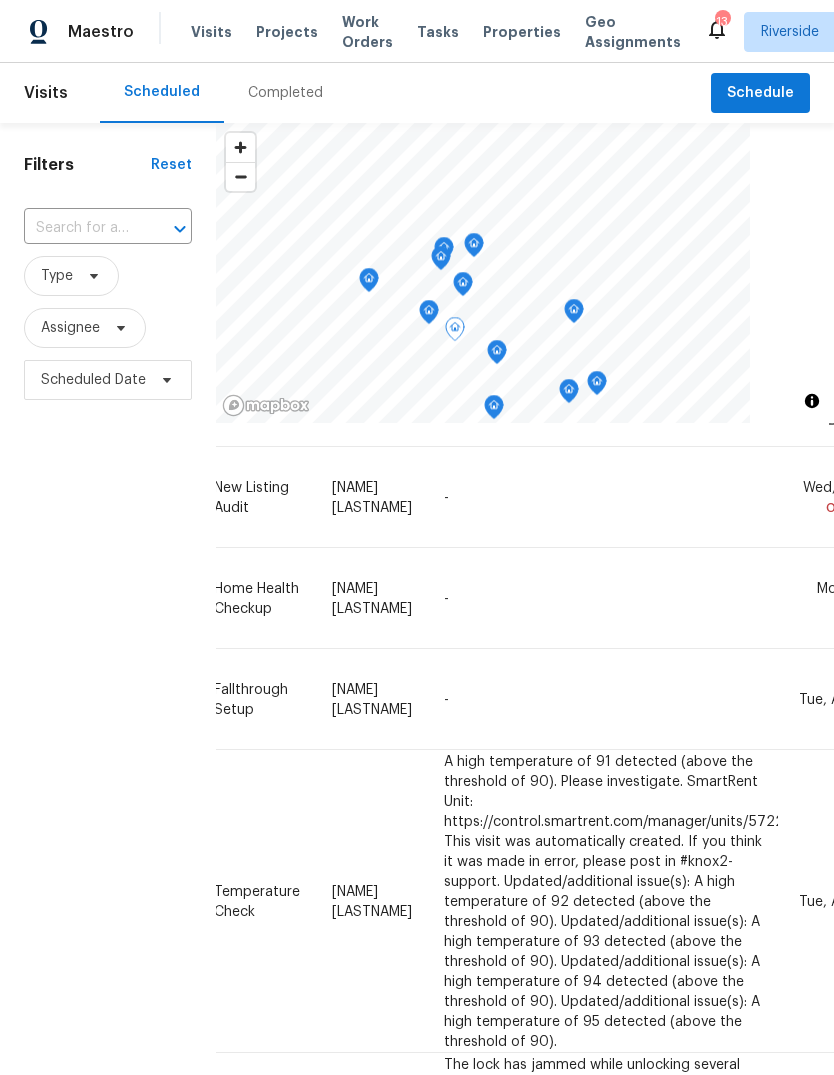 click 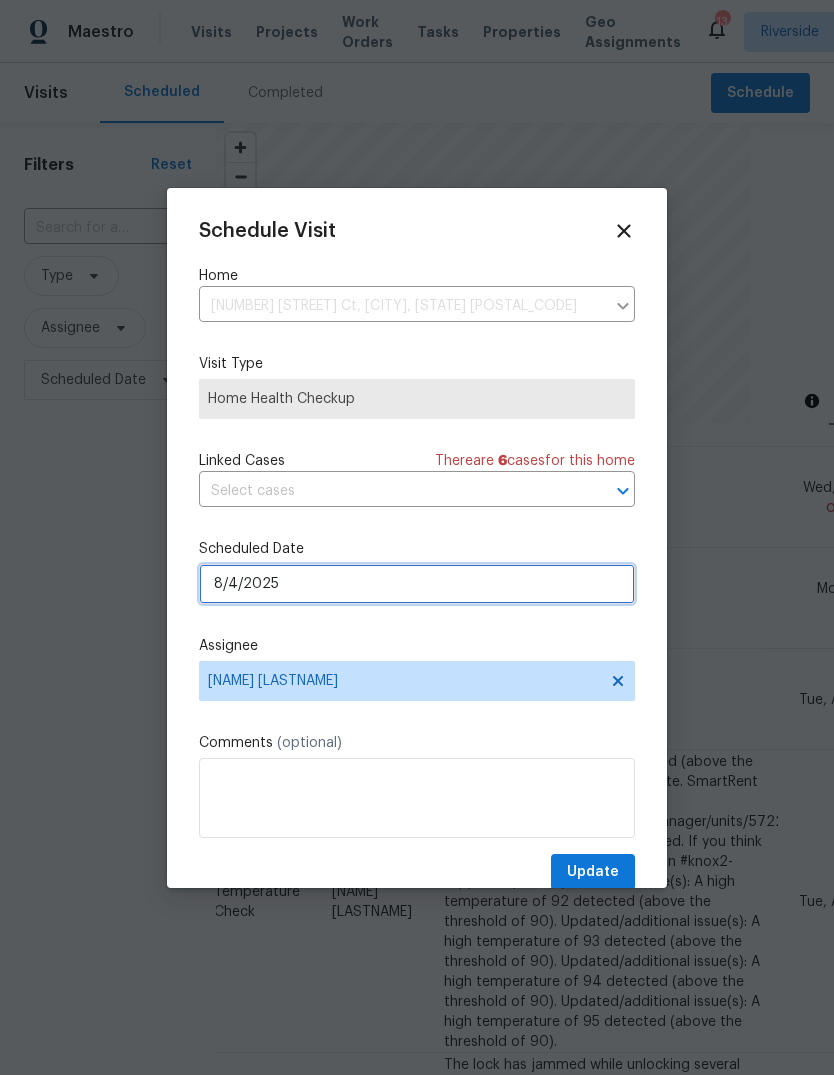 click on "8/4/2025" at bounding box center (417, 584) 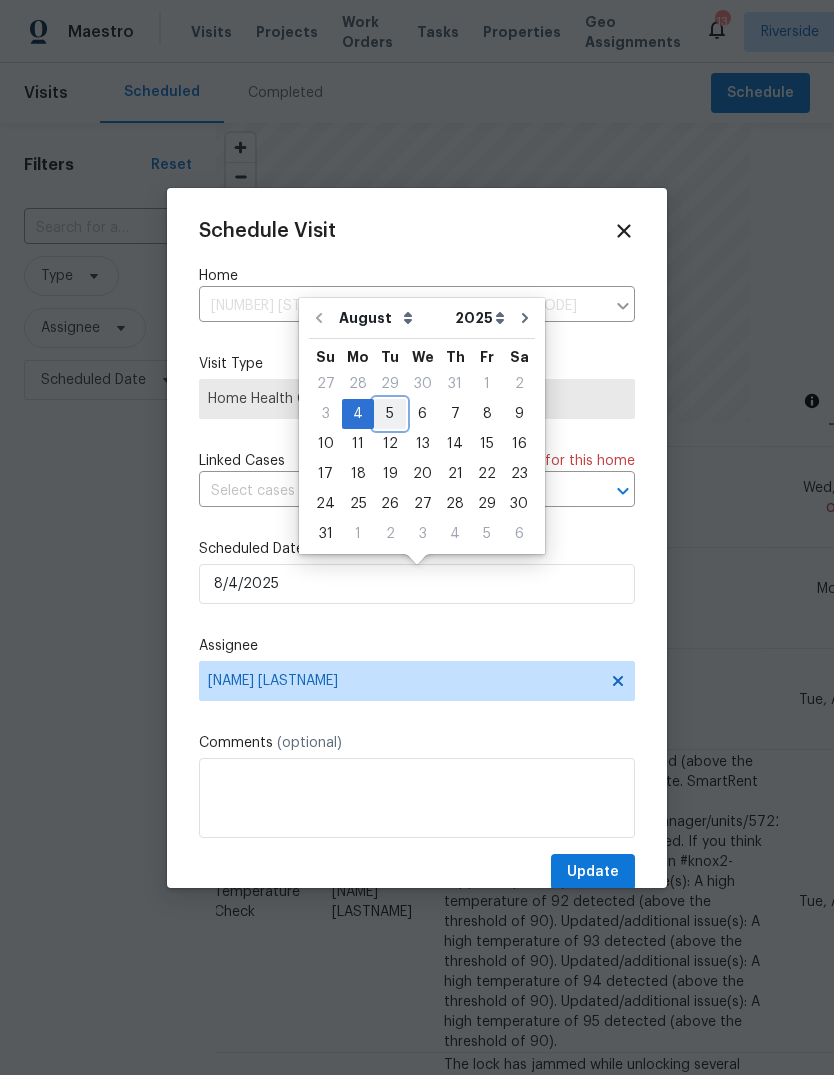 click on "5" at bounding box center [390, 414] 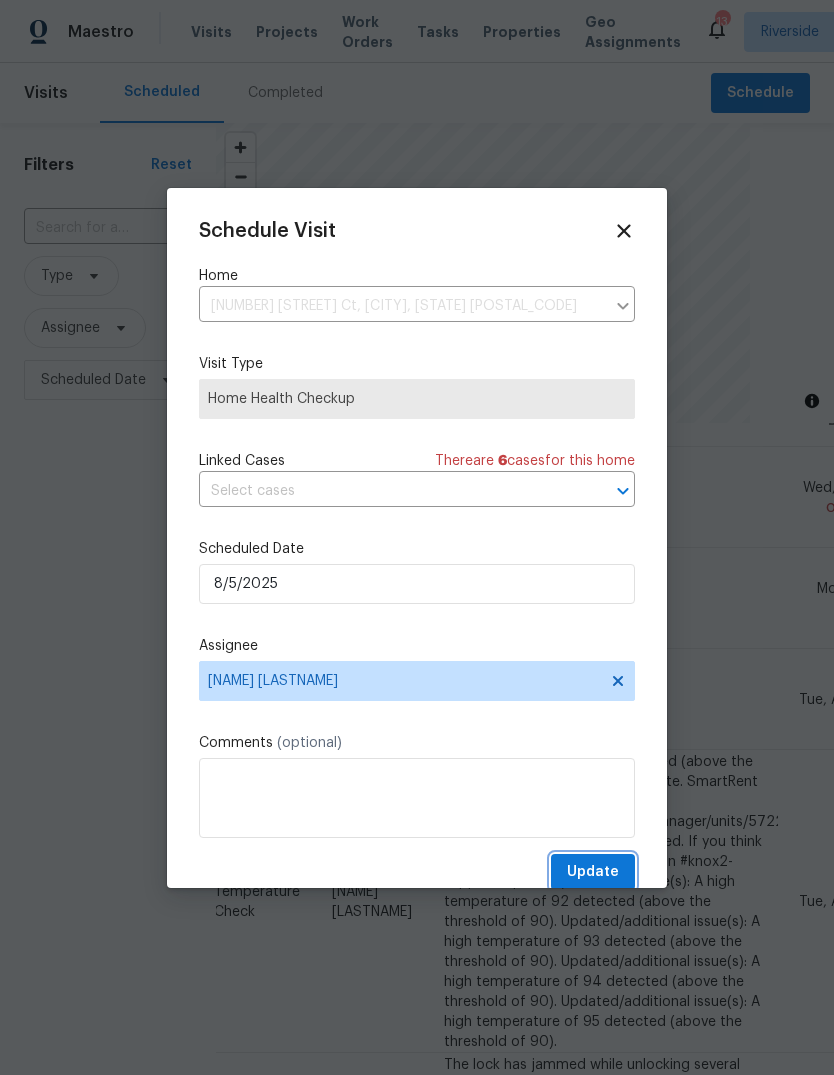 click on "Update" at bounding box center [593, 872] 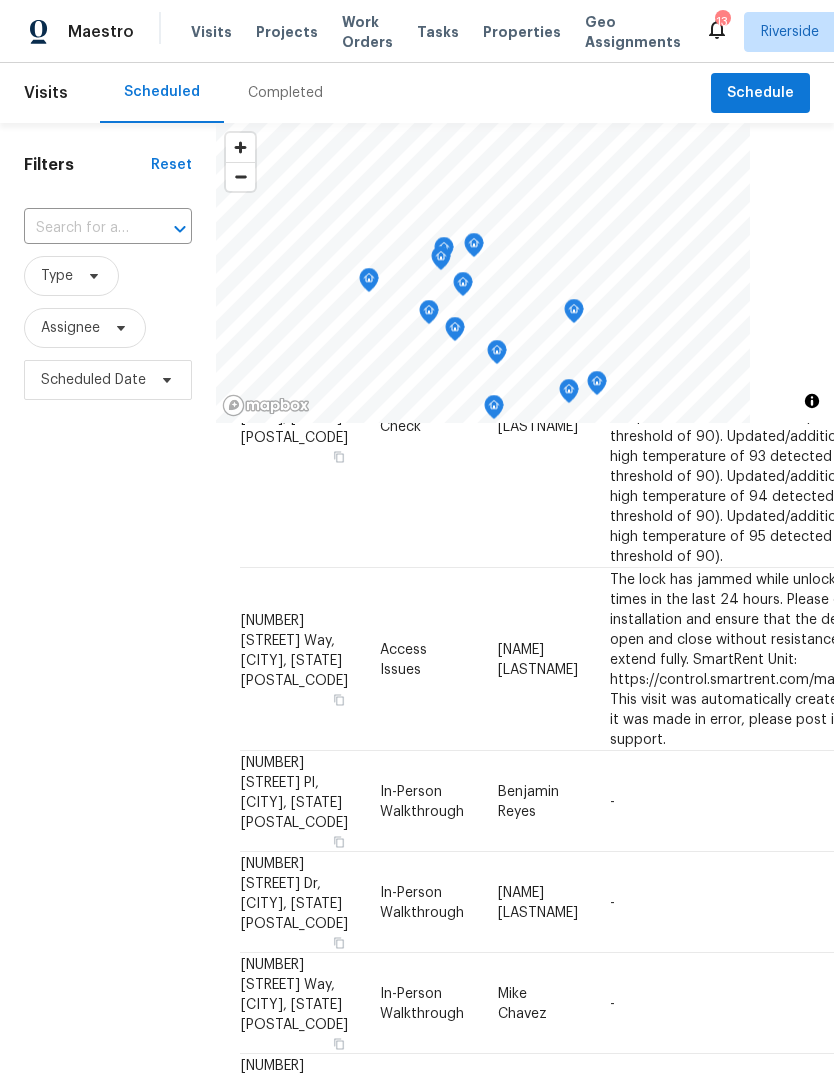 scroll, scrollTop: 460, scrollLeft: 0, axis: vertical 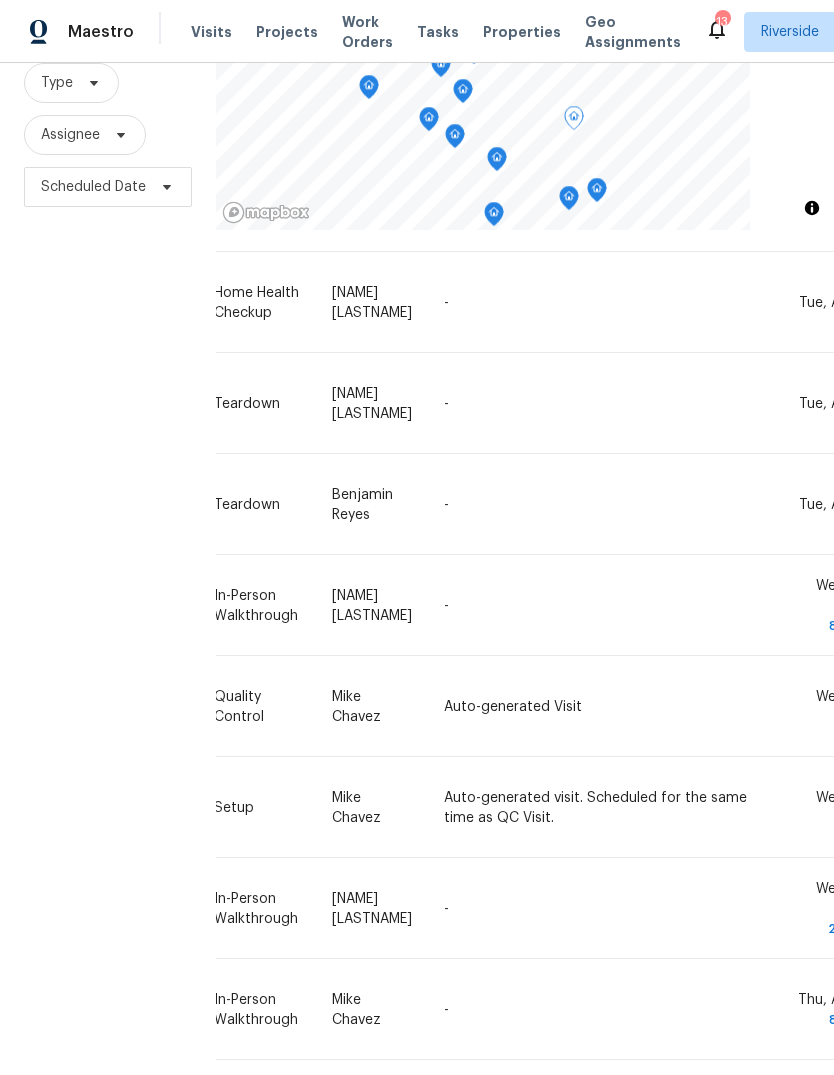 click 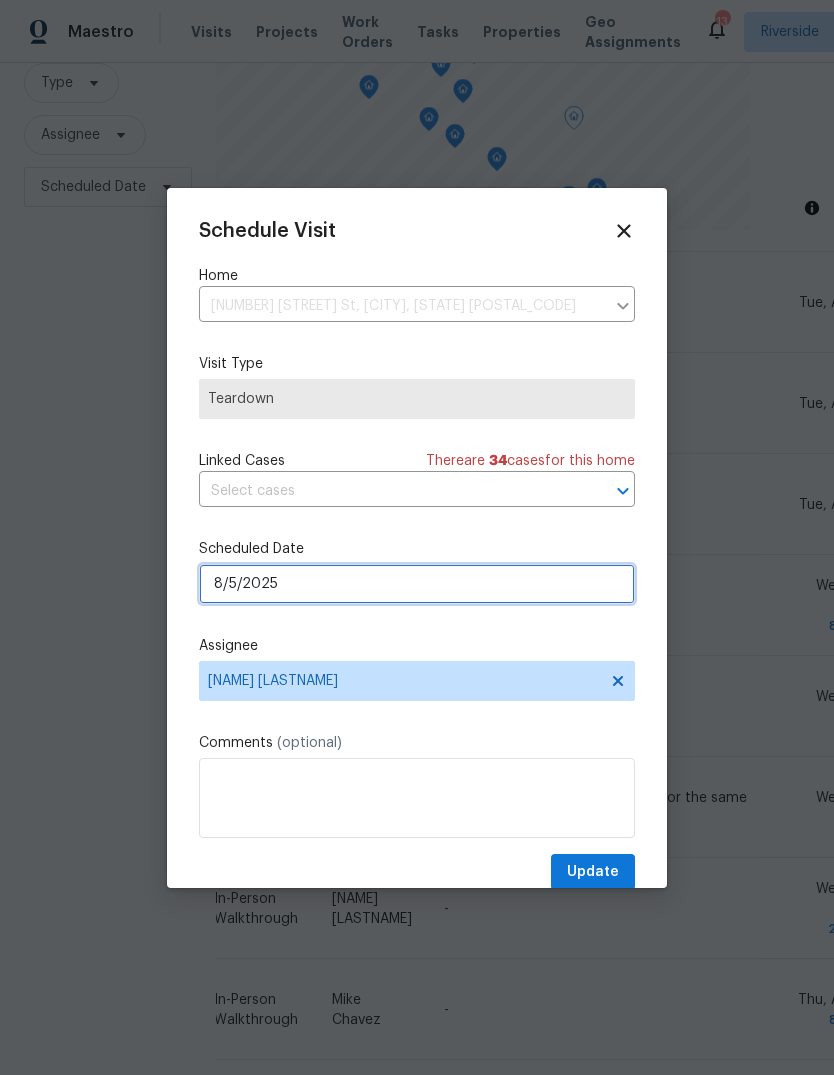 click on "8/5/2025" at bounding box center [417, 584] 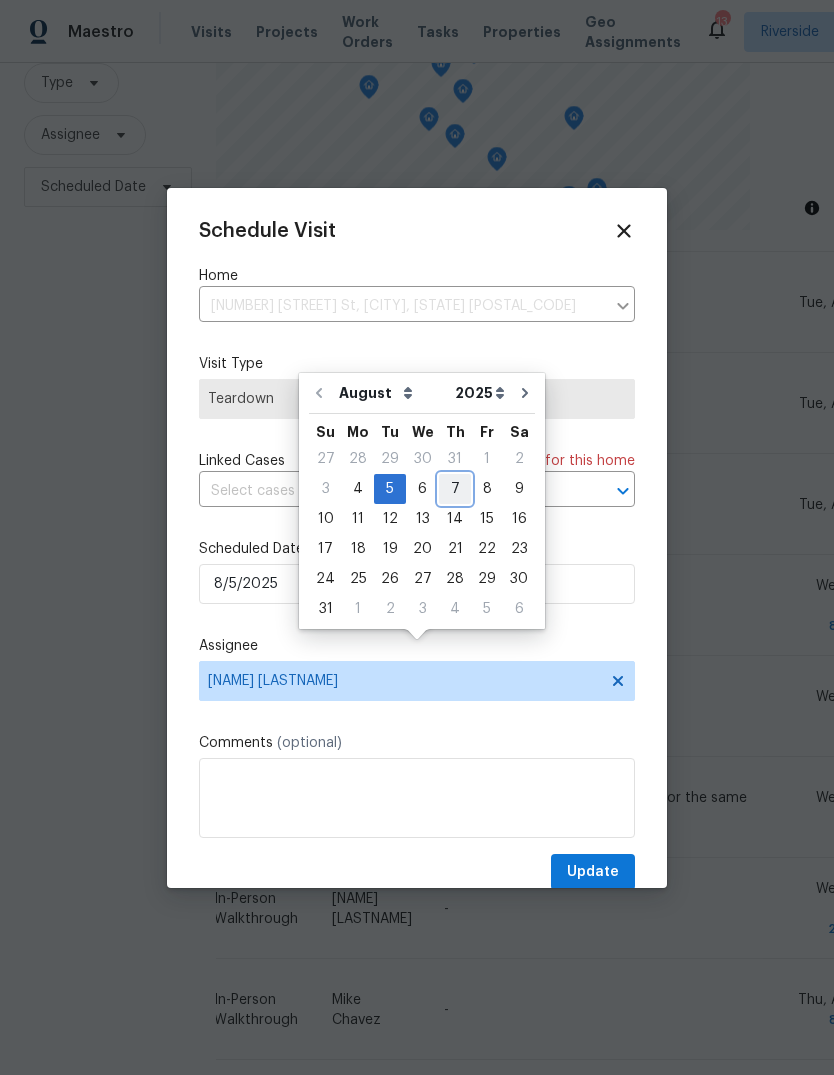 click on "7" at bounding box center [455, 489] 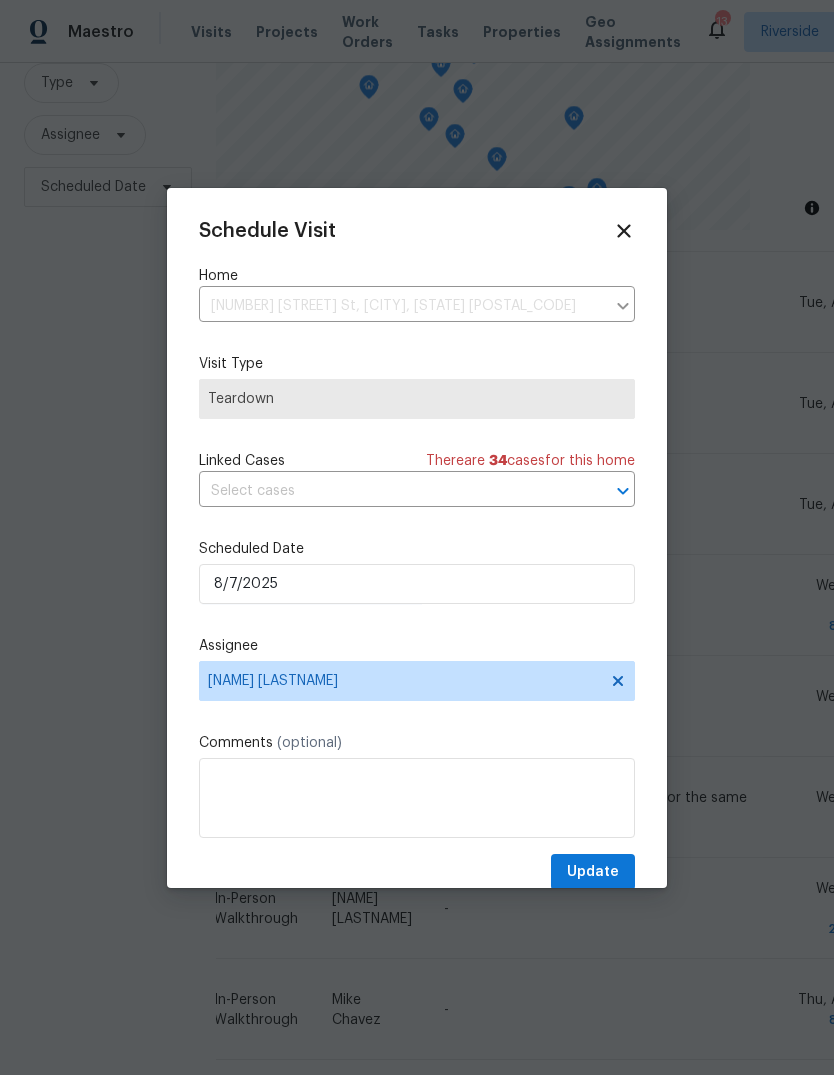 type on "8/7/2025" 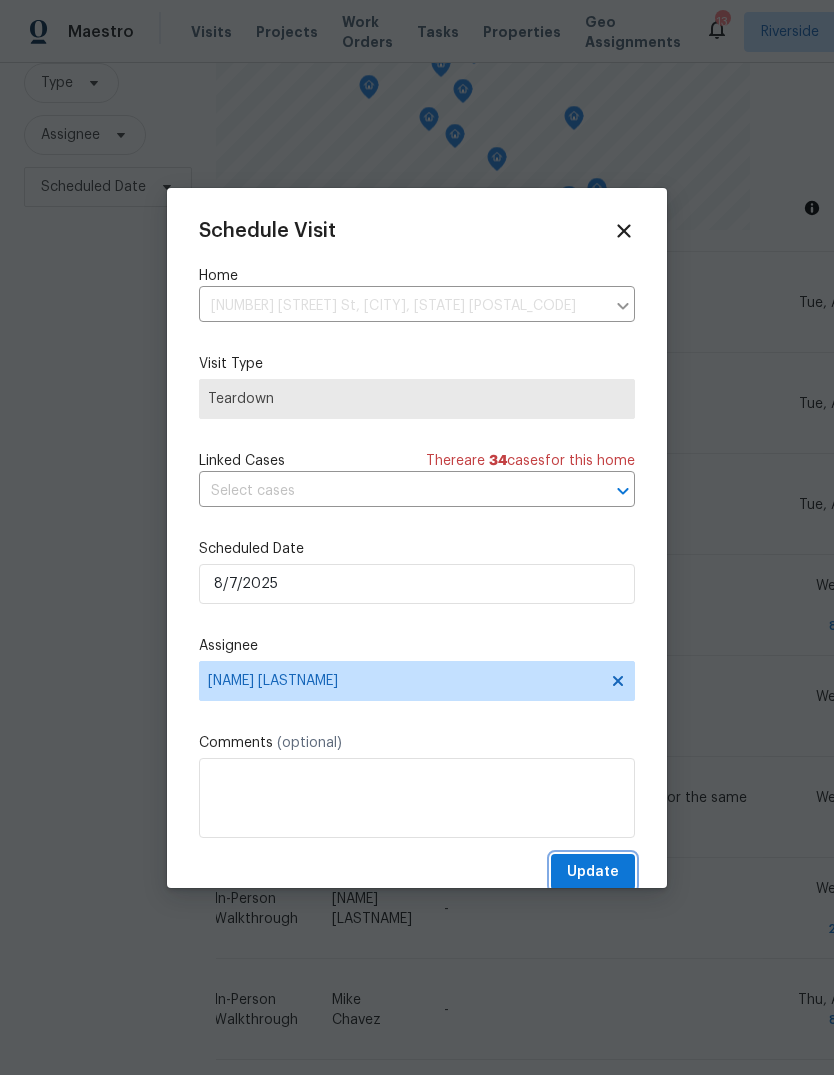 click on "Update" at bounding box center (593, 872) 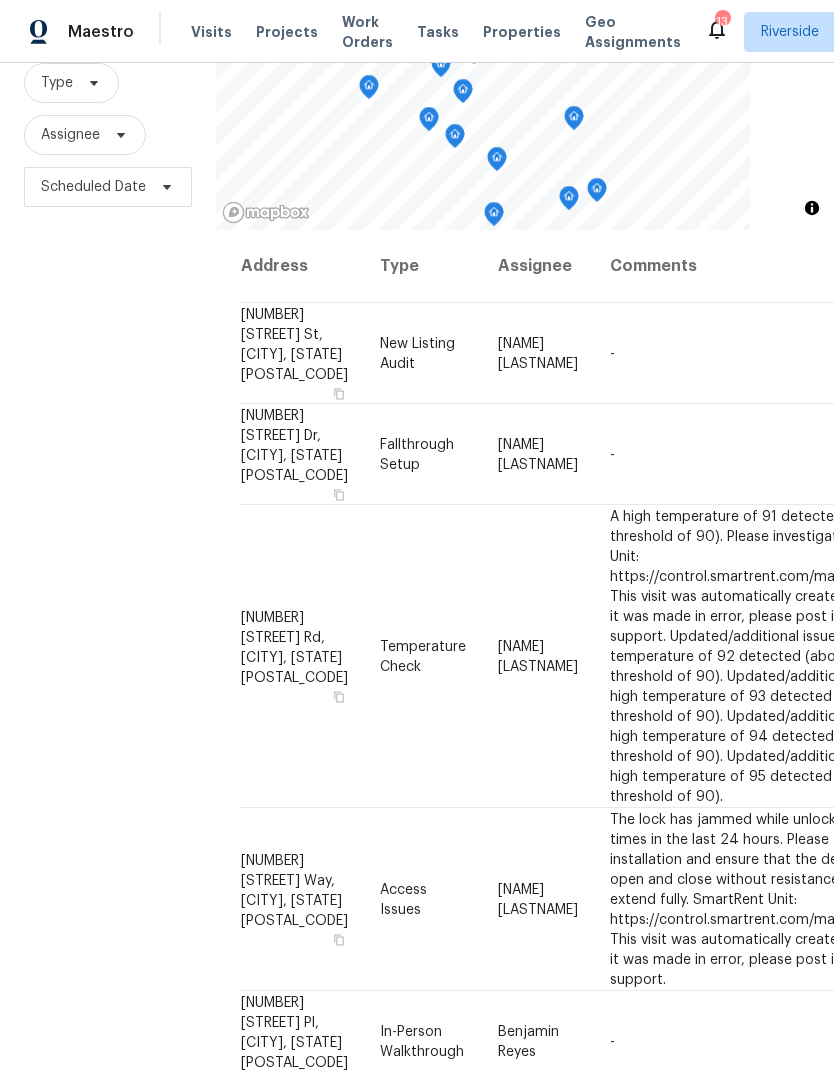 scroll, scrollTop: -5, scrollLeft: 0, axis: vertical 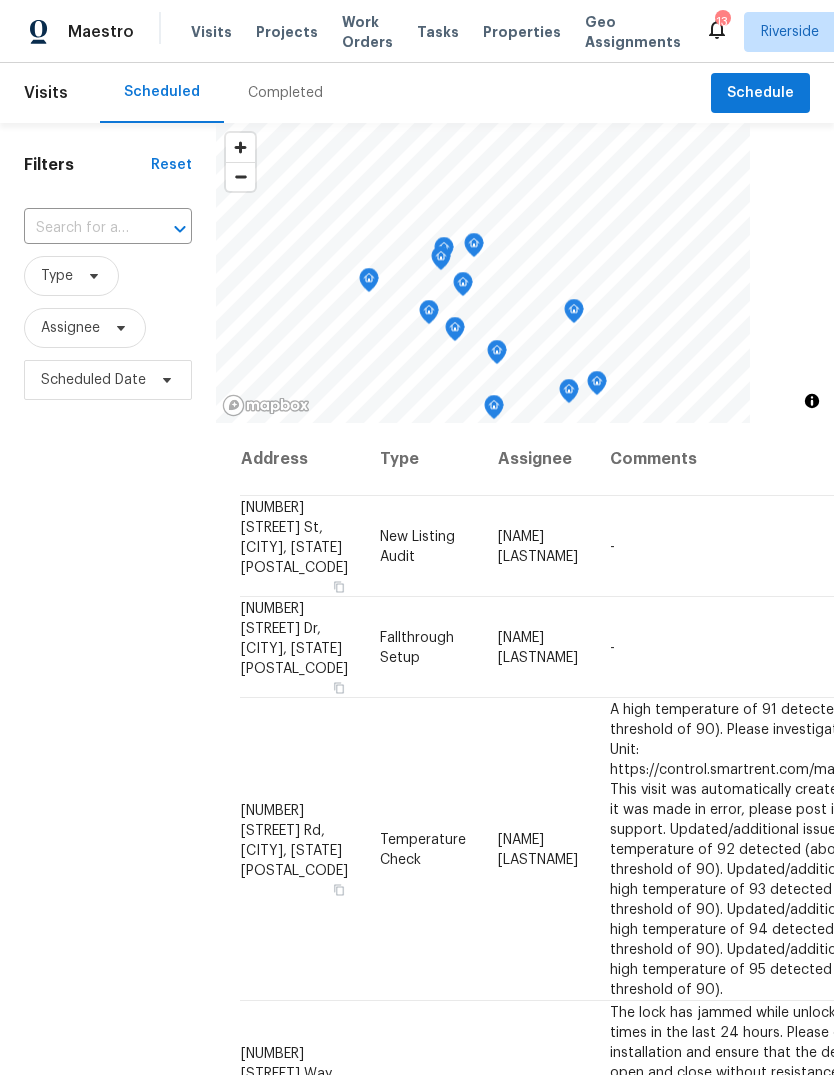 click on "Properties" at bounding box center (522, 32) 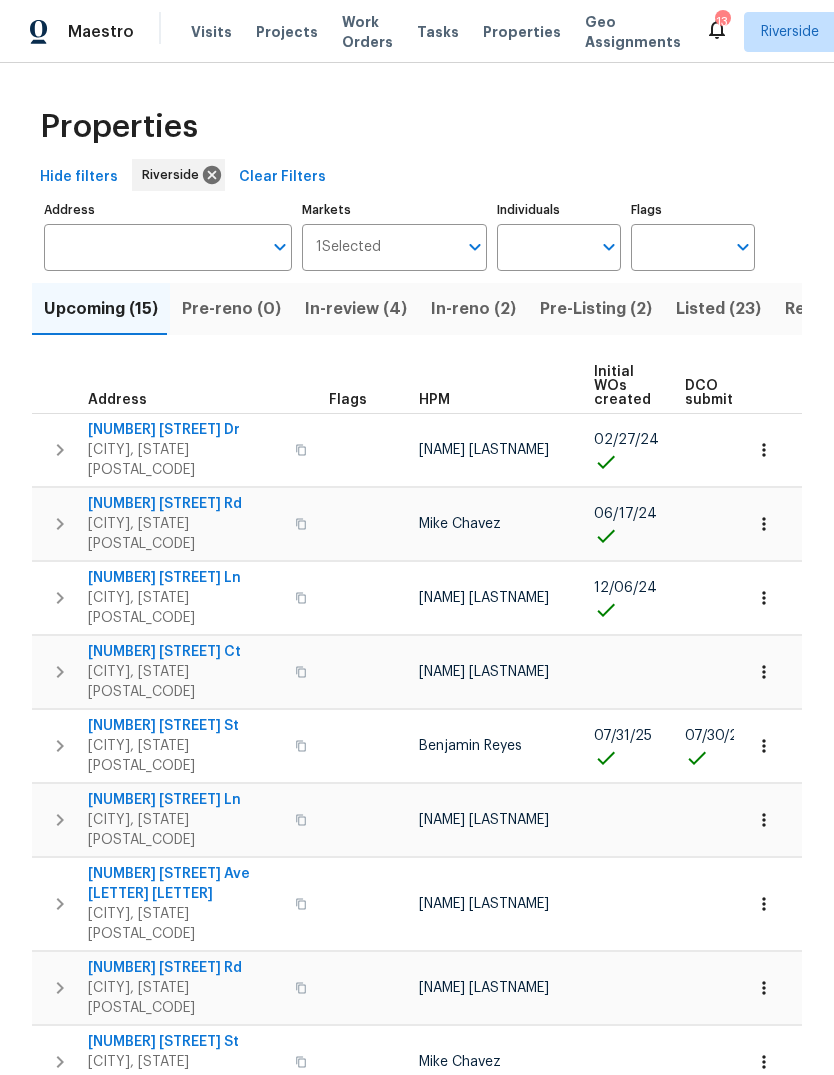 click on "Pre-Listing (2)" at bounding box center (596, 309) 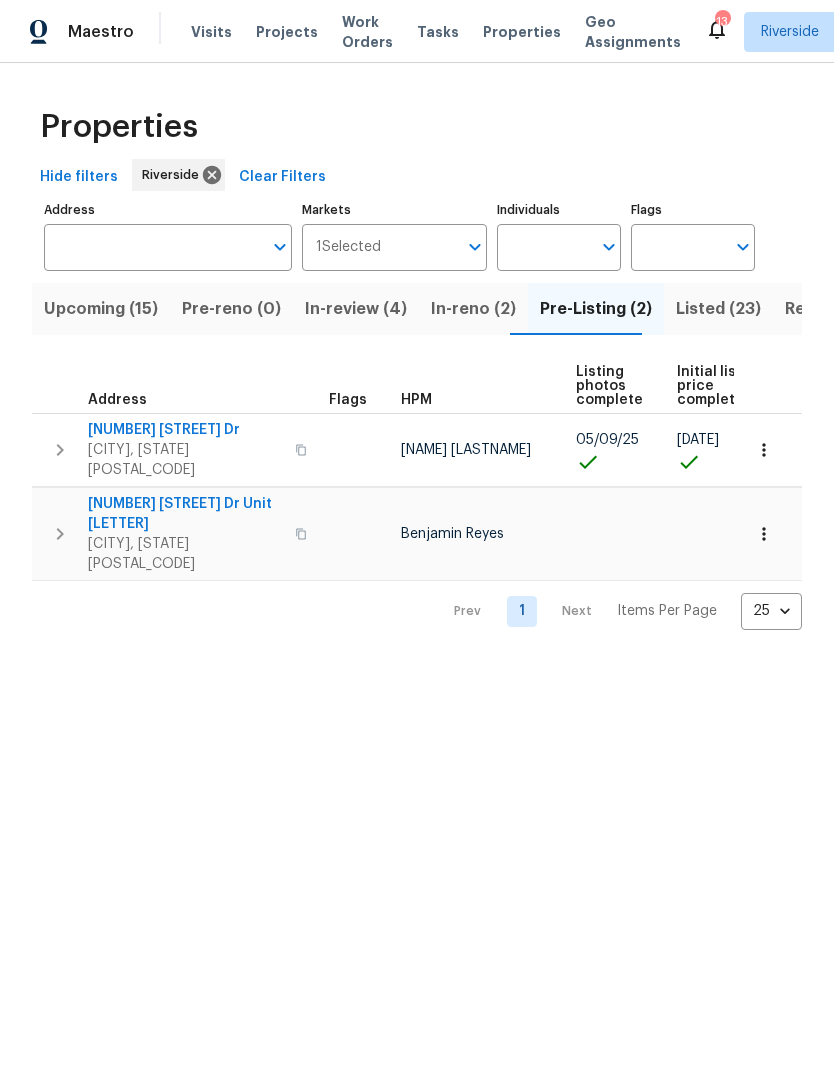 click on "Visits" at bounding box center [211, 32] 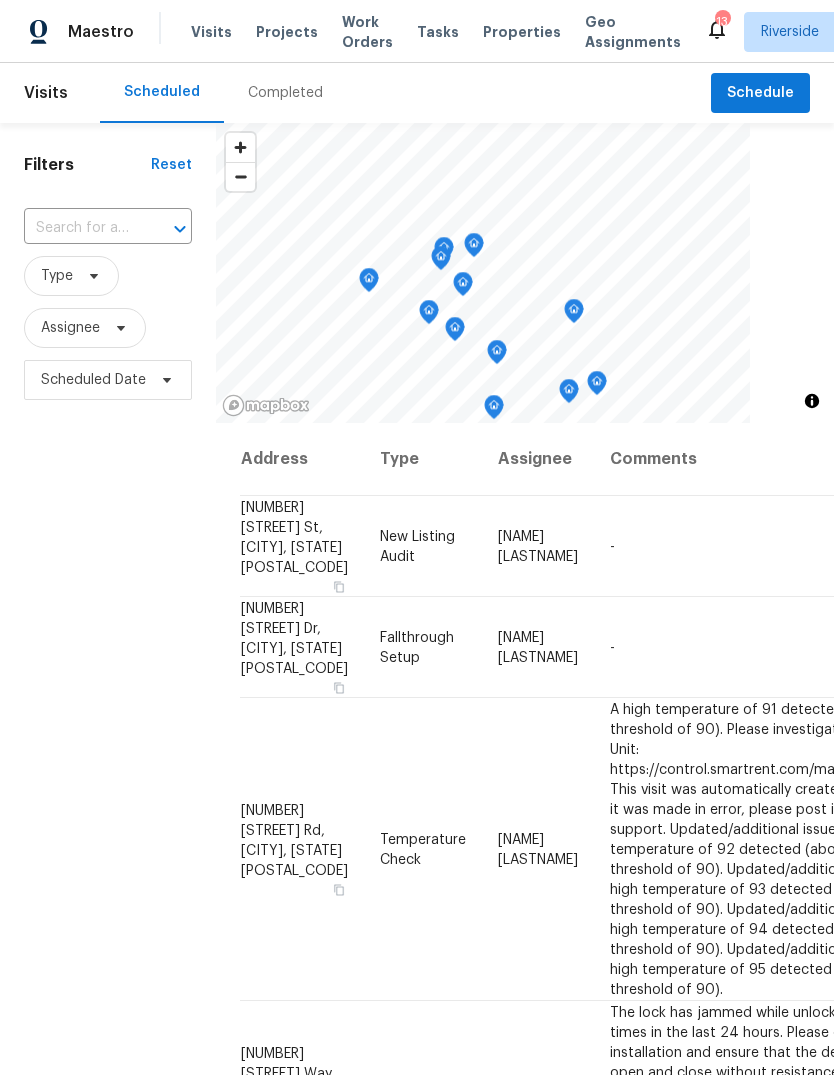 click on "Tasks" at bounding box center (438, 32) 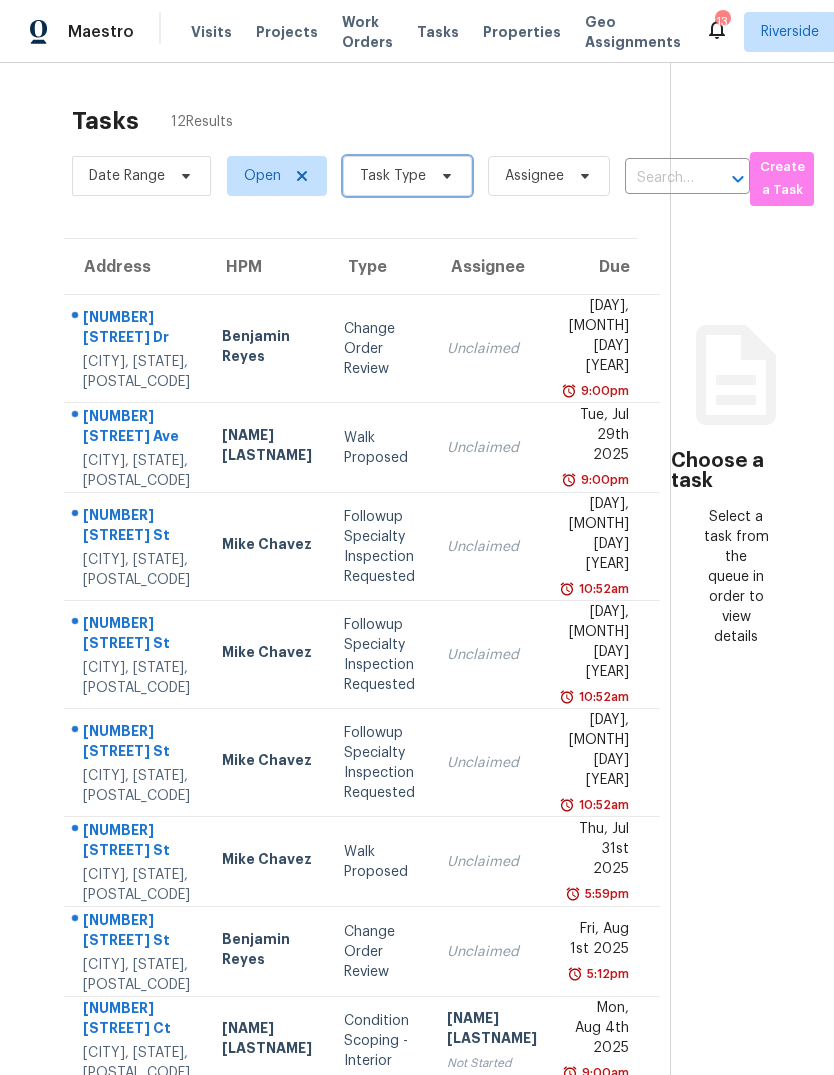 click 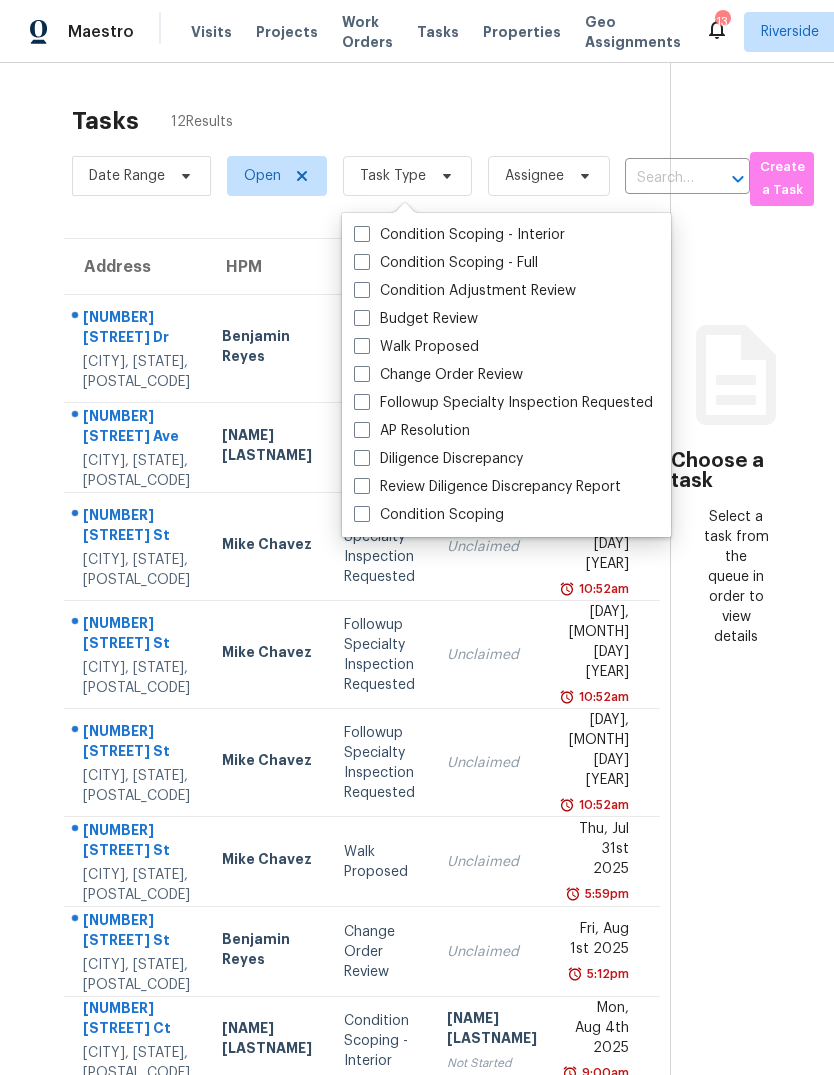 click on "Budget Review" at bounding box center (416, 319) 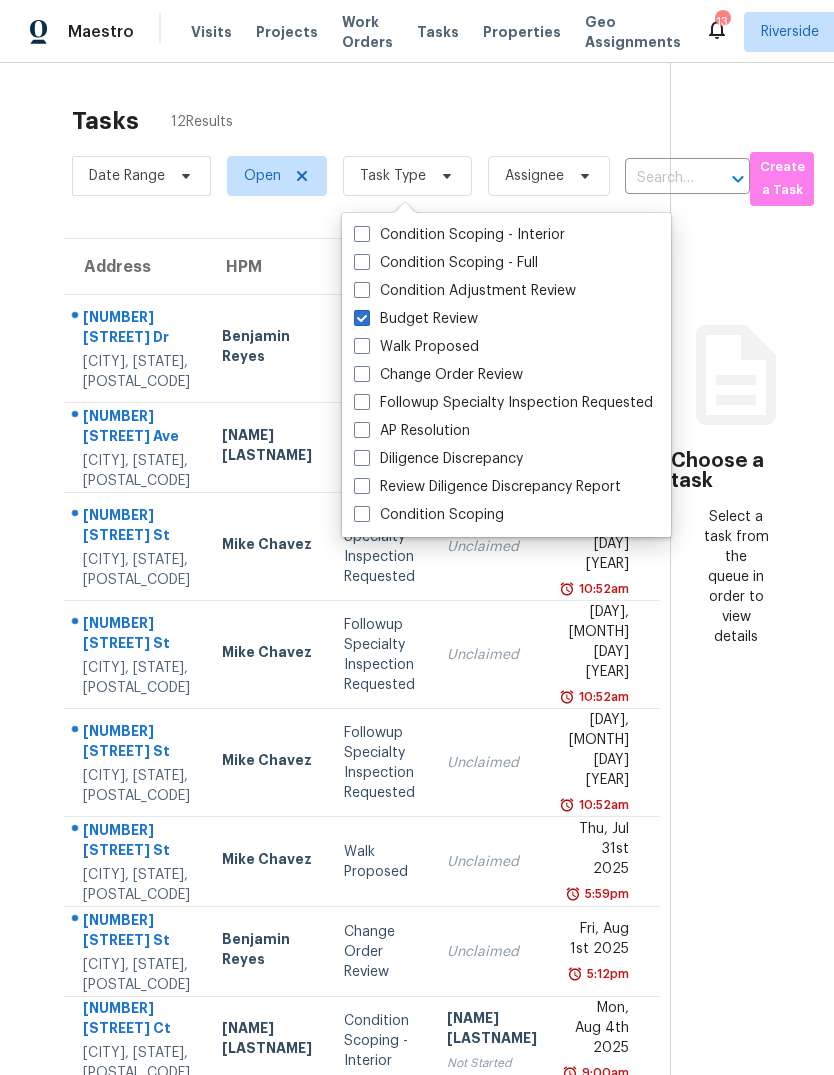checkbox on "true" 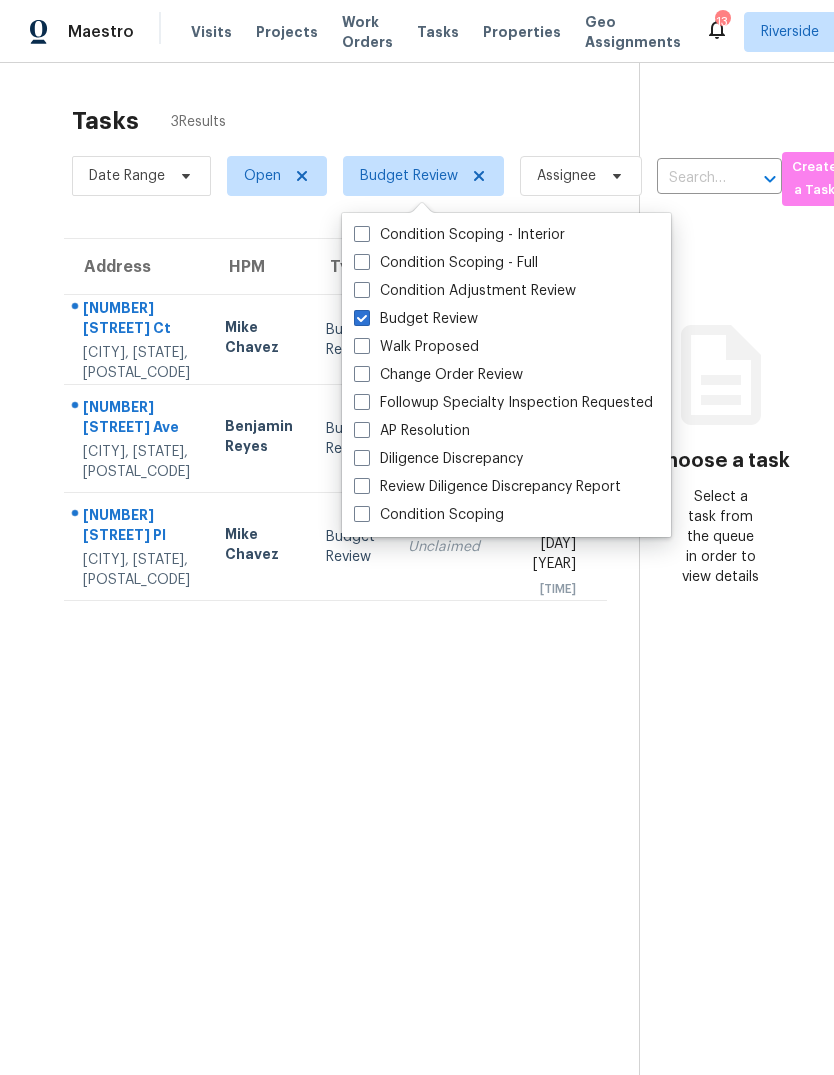 click on "Tasks [NUMBER] Results Date Range Open Budget Review Assignee ​ Create a Task Address HPM Type Assignee Due [NUMBER] [STREET]   [CITY], [STATE], [POSTAL_CODE] [NAME] Budget Review Unclaimed [DAY], [MONTH] [DAY] [YEAR] [TIME] [NUMBER] [STREET]   [CITY], [STATE], [POSTAL_CODE] [NAME] Budget Review Unclaimed [DAY], [MONTH] [DAY] [YEAR] [TIME] [NUMBER] [STREET] Pl   [CITY], [STATE], [POSTAL_CODE] [NAME] Budget Review Unclaimed [DAY], [MONTH] [DAY] [YEAR] [TIME]" at bounding box center (335, 616) 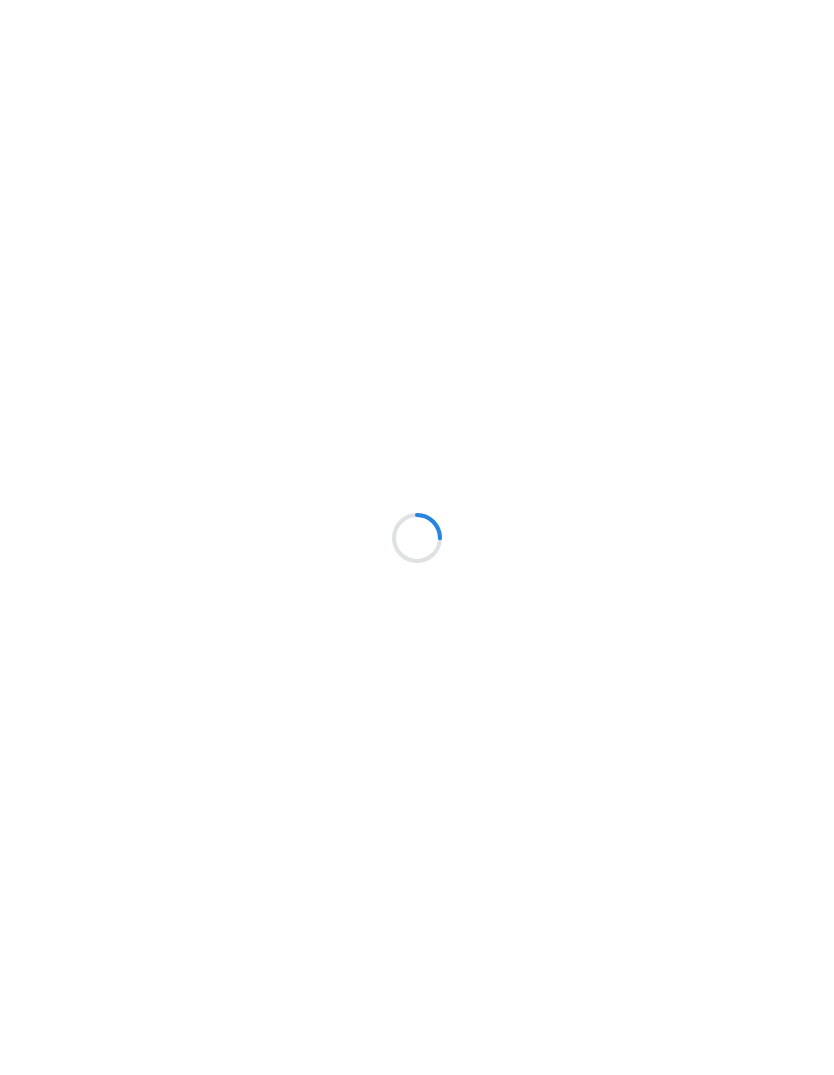 scroll, scrollTop: 0, scrollLeft: 0, axis: both 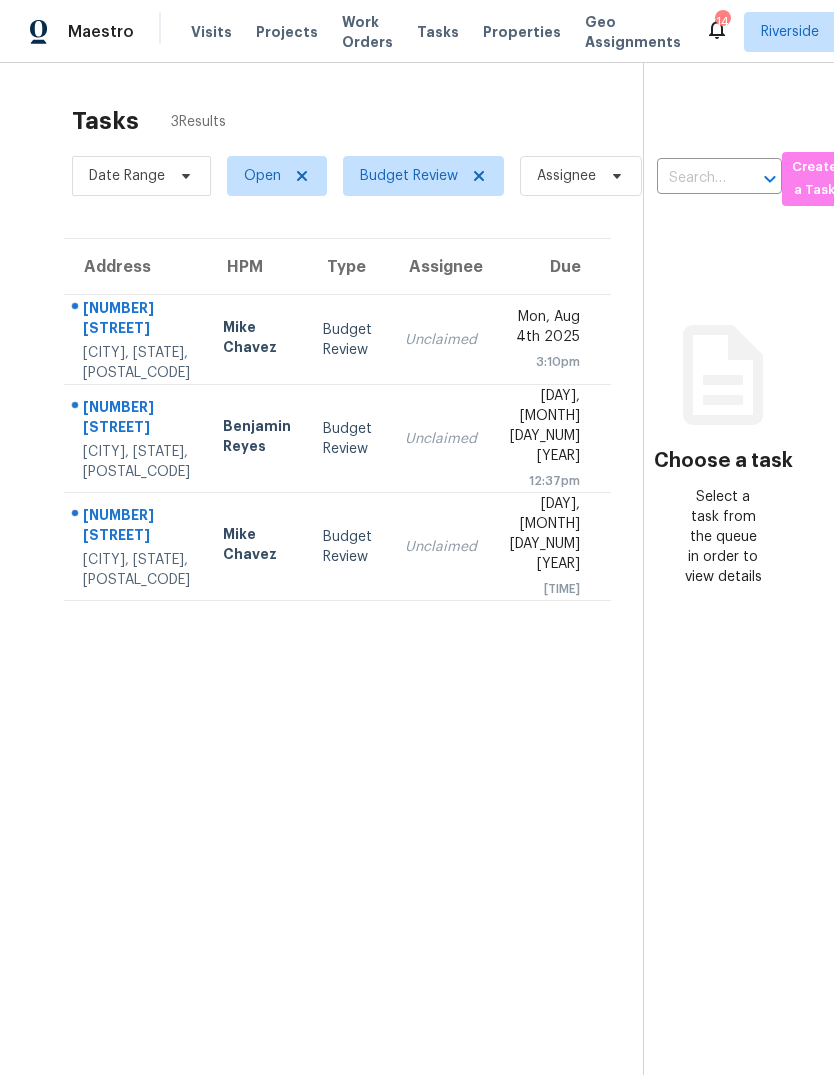 click on "Unclaimed" at bounding box center (441, 547) 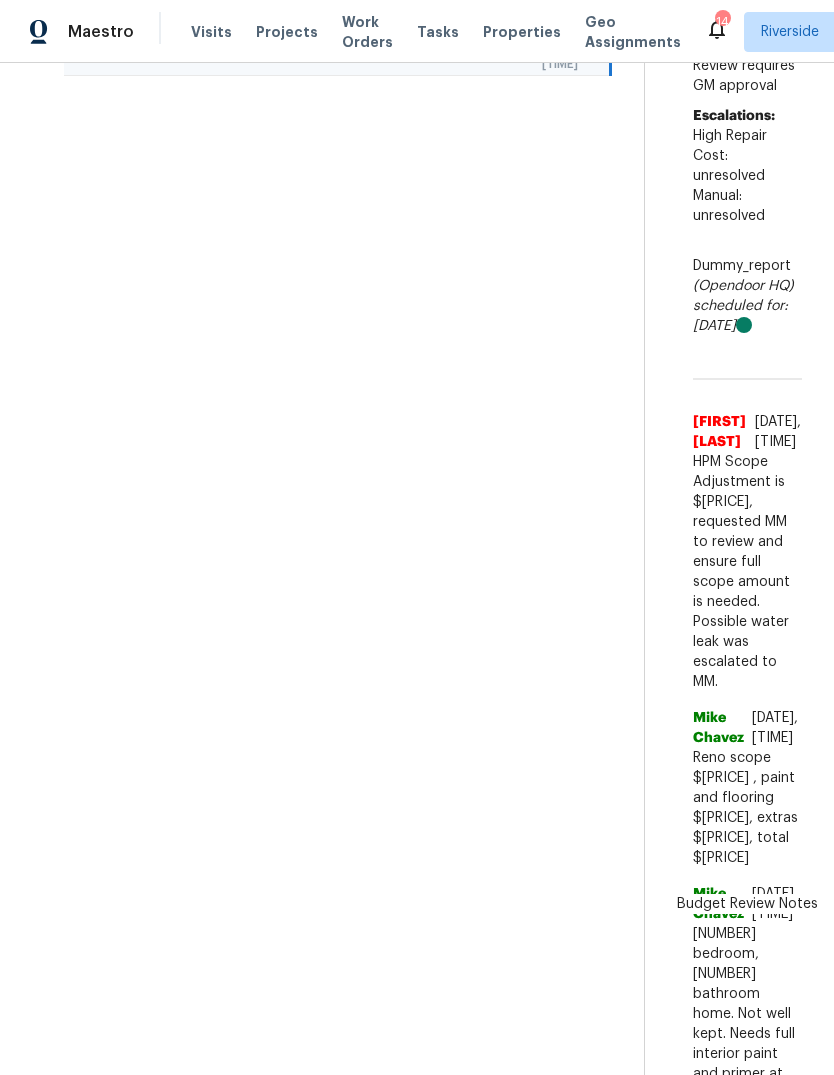 scroll, scrollTop: 524, scrollLeft: 0, axis: vertical 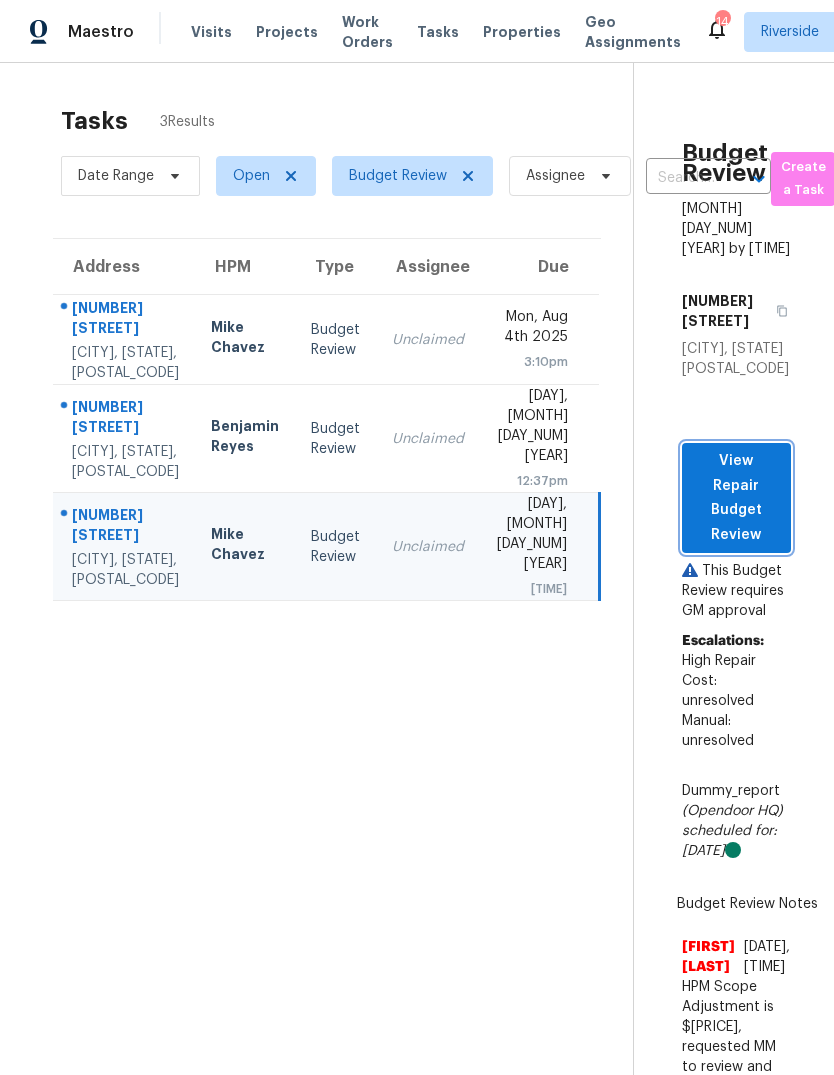 click on "View Repair Budget Review" at bounding box center (736, 498) 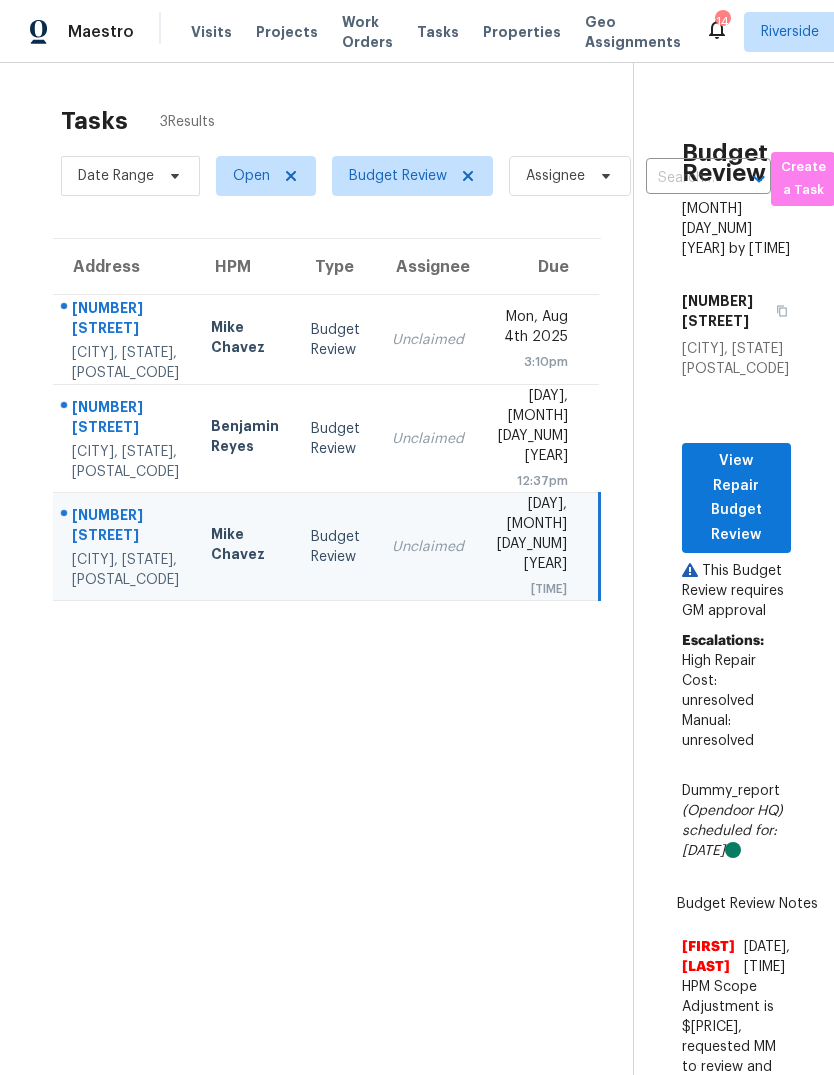 click on "Visits" at bounding box center (211, 32) 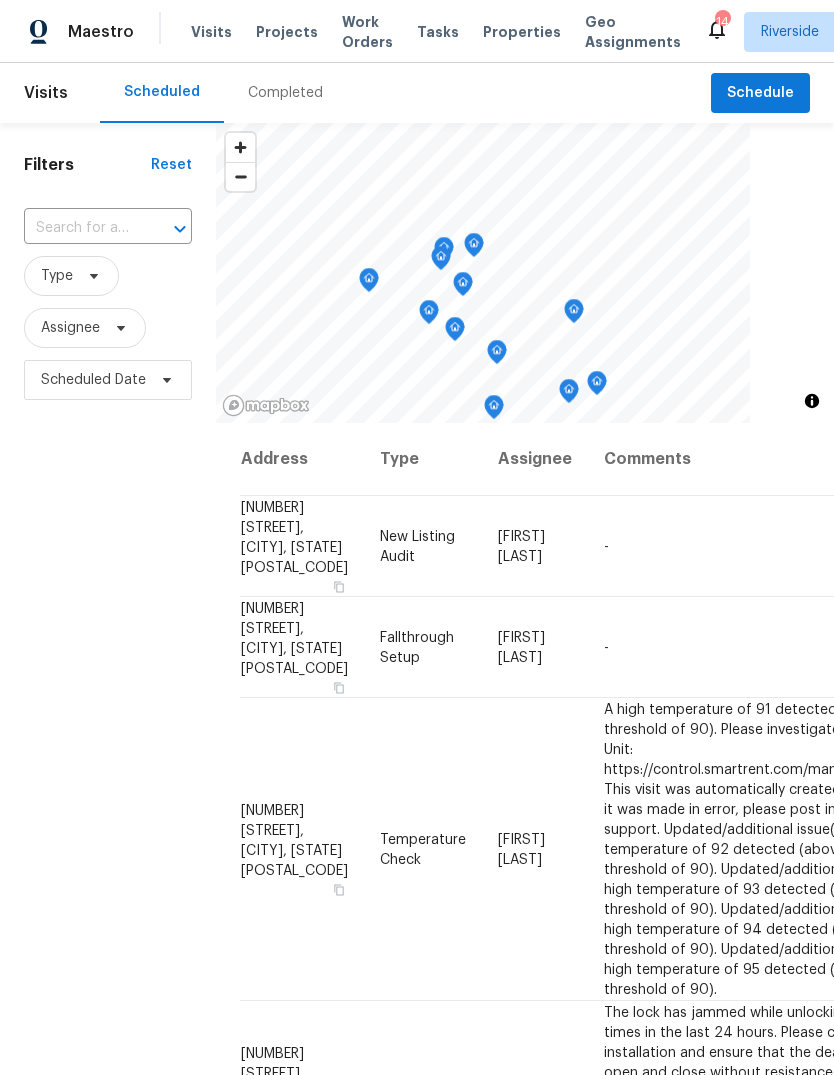 scroll, scrollTop: 0, scrollLeft: 0, axis: both 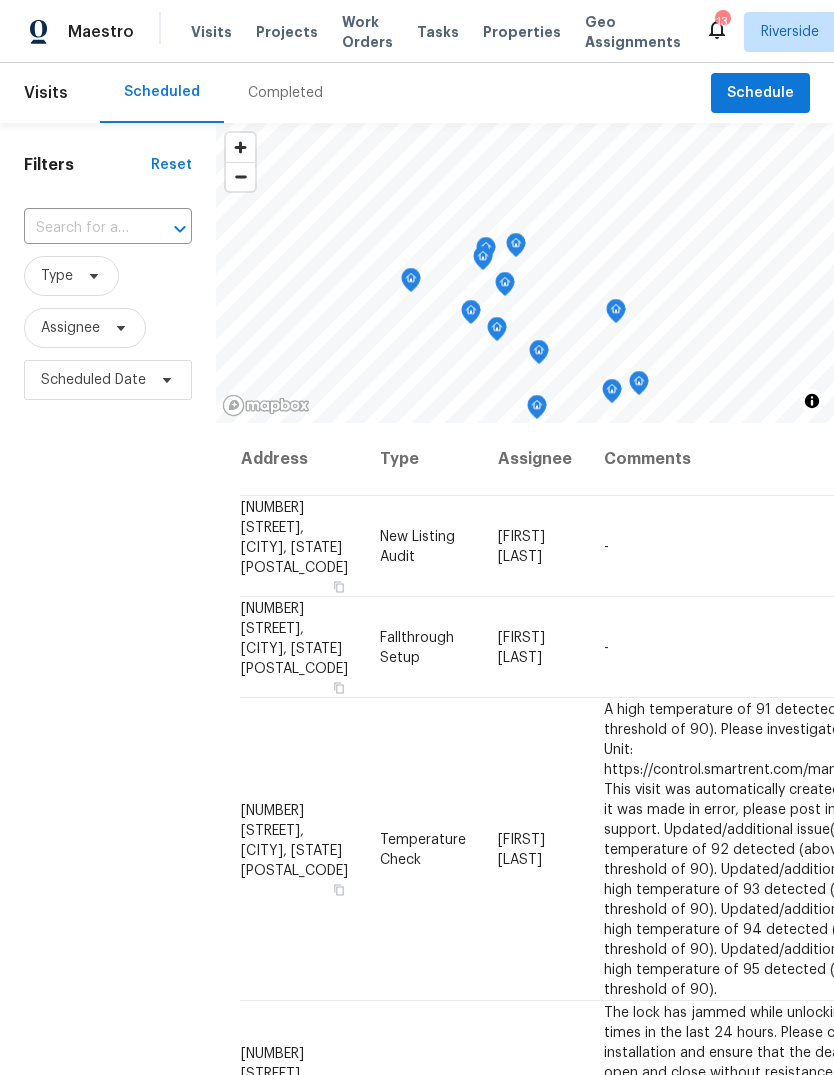 click on "Tasks" at bounding box center [438, 32] 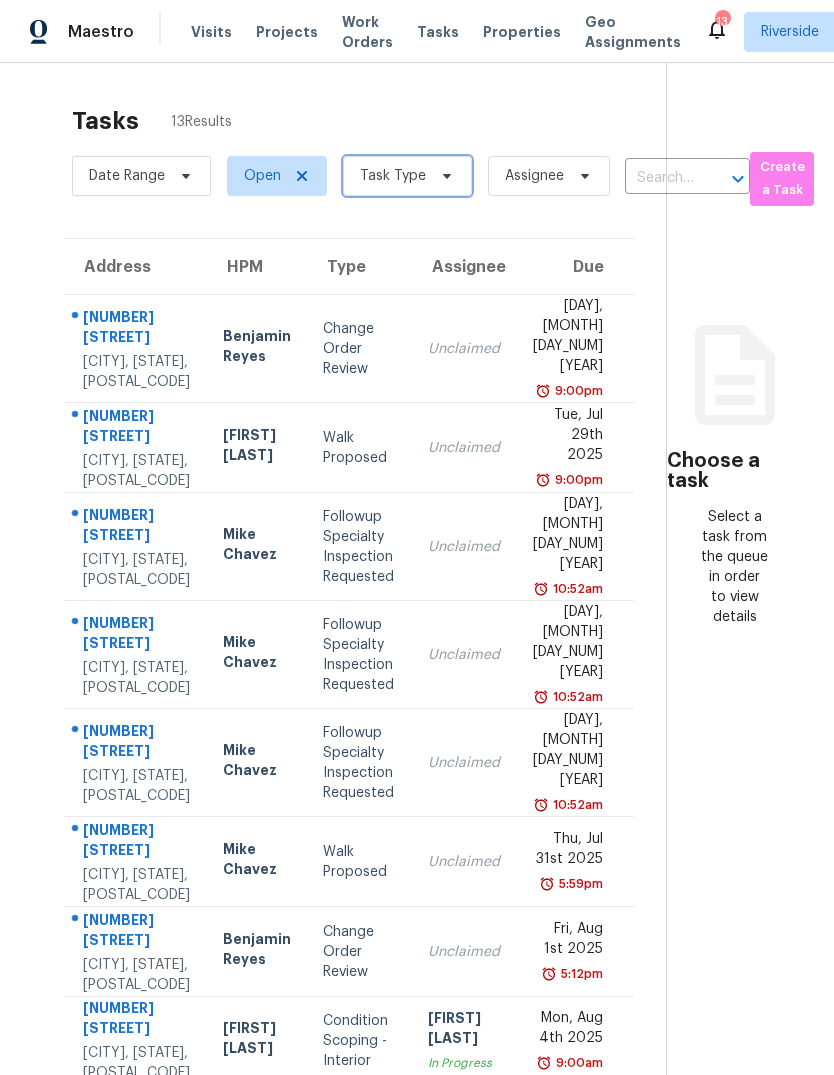 click on "Task Type" at bounding box center (407, 176) 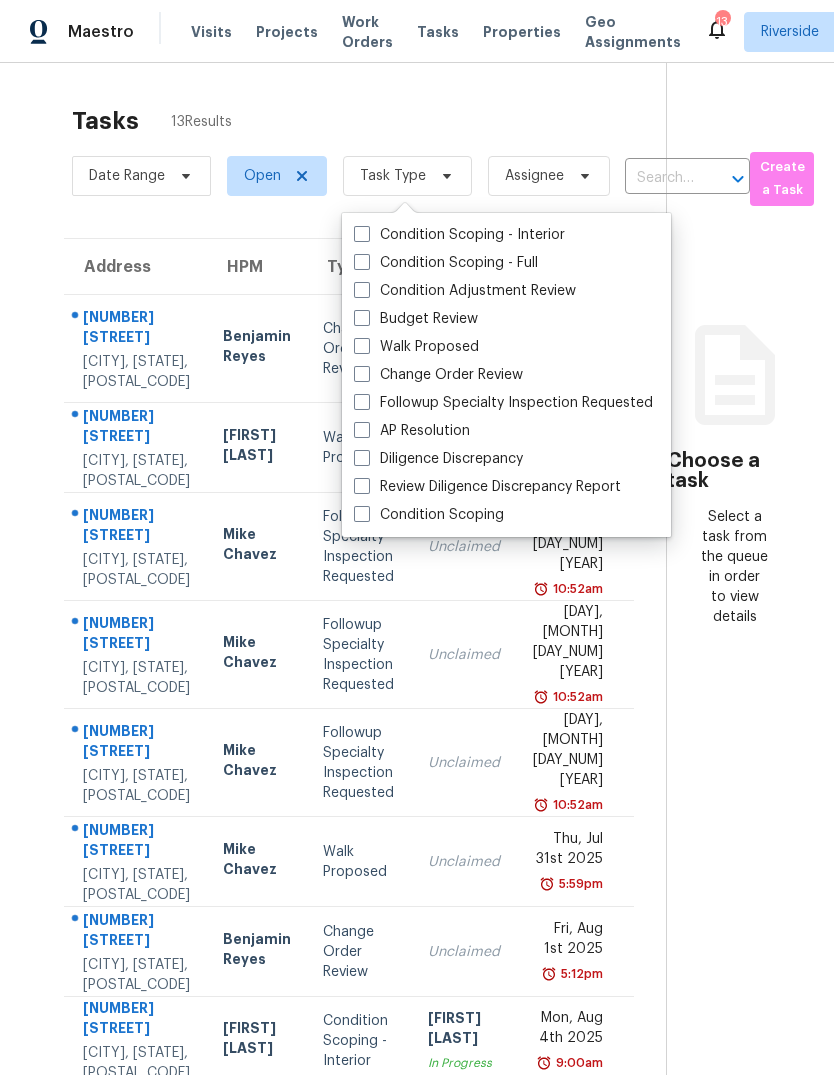 click on "Budget Review" at bounding box center (416, 319) 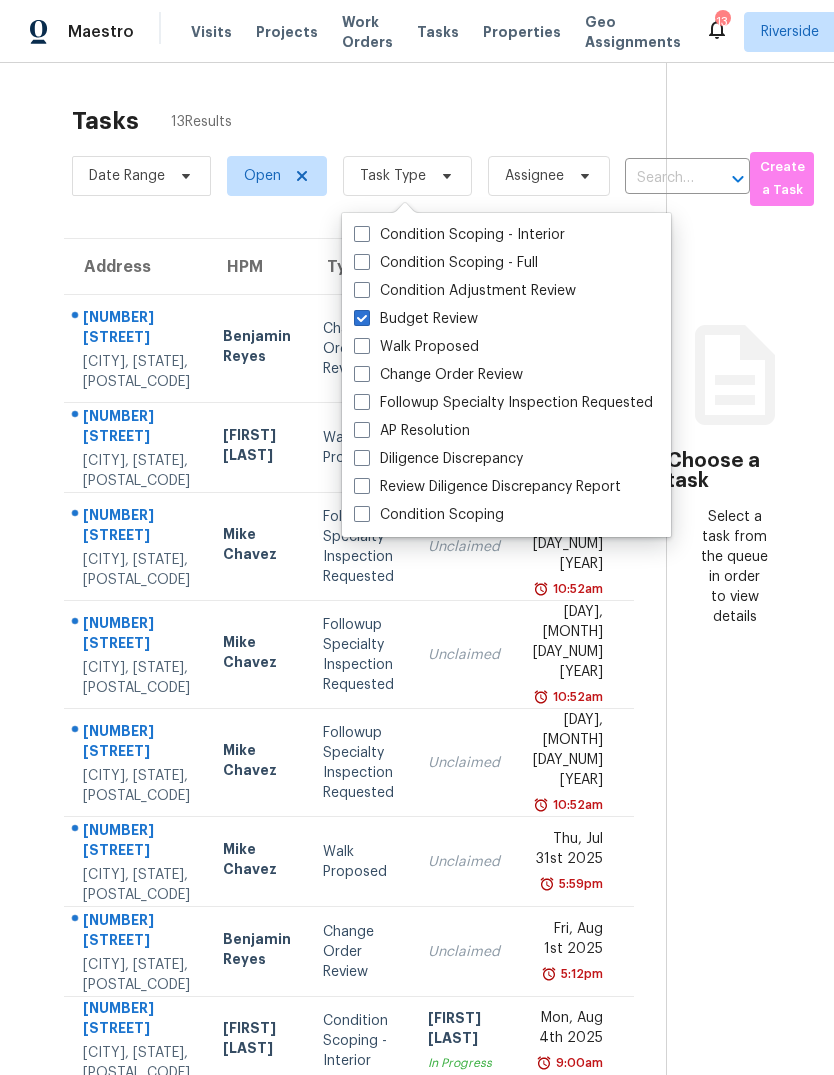 checkbox on "true" 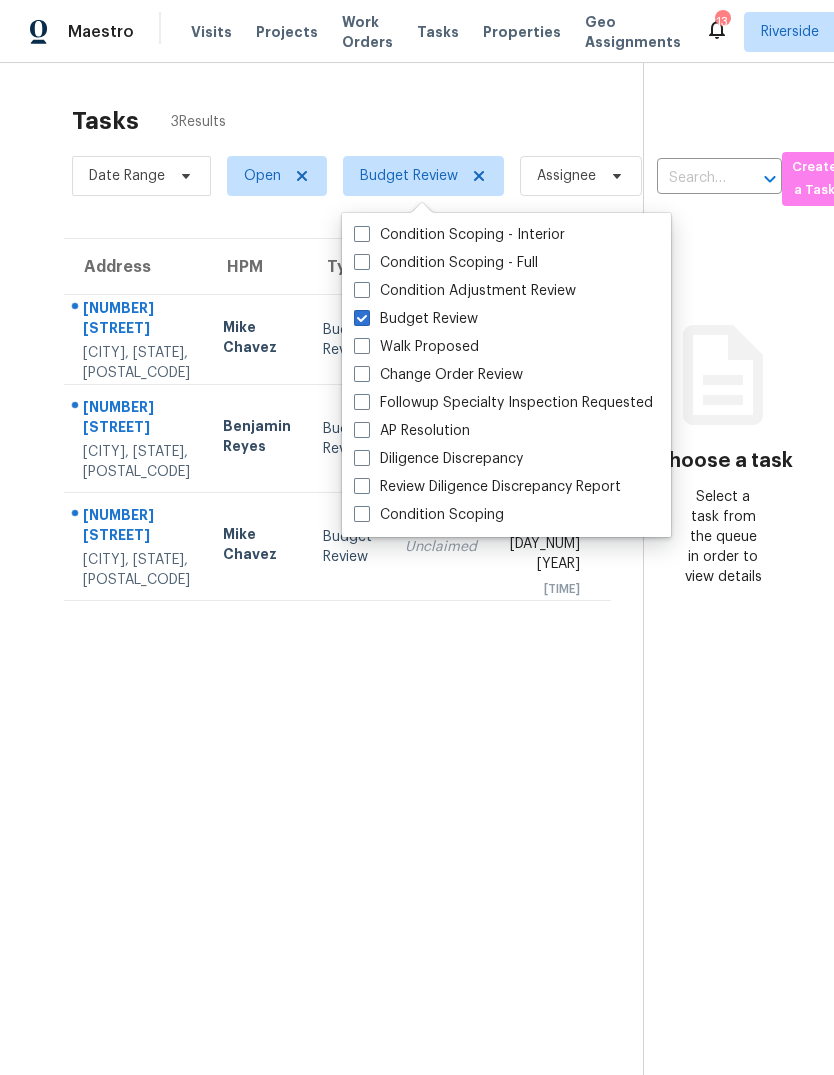 click on "Tasks [NUMBER] Results Date Range Open Budget Review Assignee ​ Create a Task Address HPM Type Assignee Due [NUMBER] [STREET]   [CITY], [STATE], [POSTAL_CODE] [NAME] Budget Review Unclaimed [DAY], [MONTH] [DAY] [YEAR] [TIME] [NUMBER] [STREET]   [CITY], [STATE], [POSTAL_CODE] [NAME] Budget Review Unclaimed [DAY], [MONTH] [DAY] [YEAR] [TIME] [NUMBER] [STREET] Pl   [CITY], [STATE], [POSTAL_CODE] [NAME] Budget Review Unclaimed [DAY], [MONTH] [DAY] [YEAR] [TIME]" at bounding box center (337, 616) 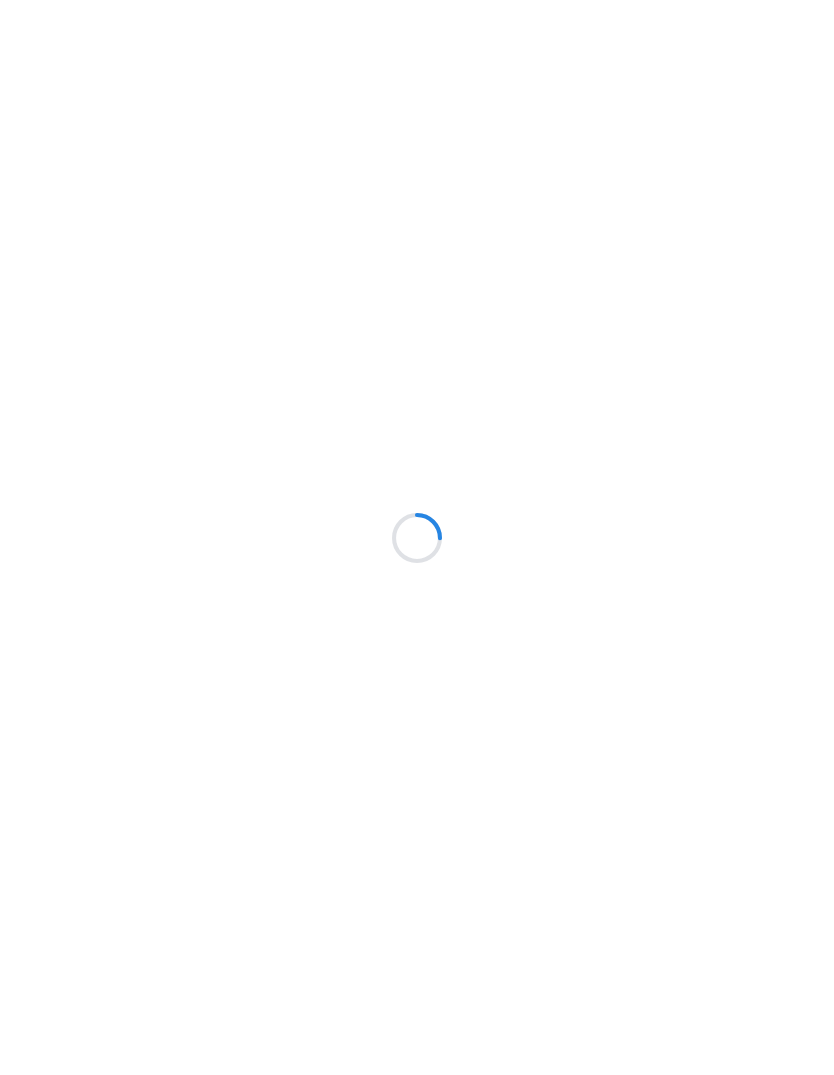 scroll, scrollTop: 0, scrollLeft: 0, axis: both 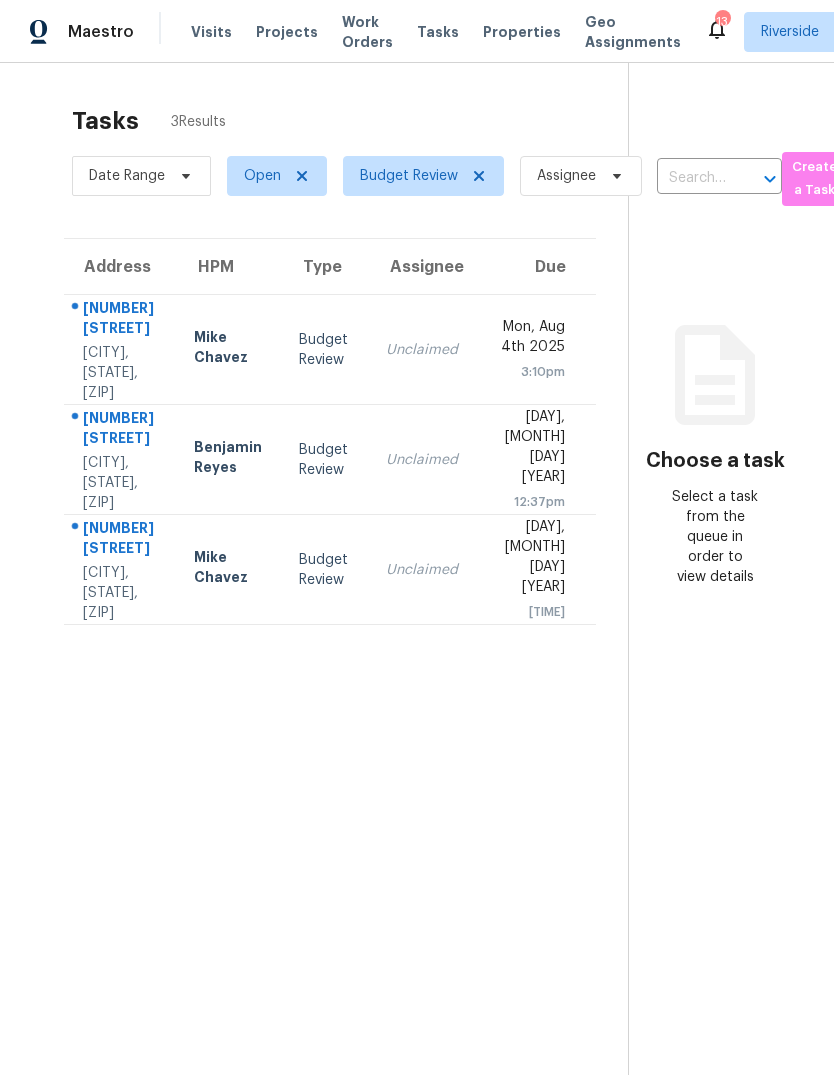 click on "Budget Review" at bounding box center (326, 570) 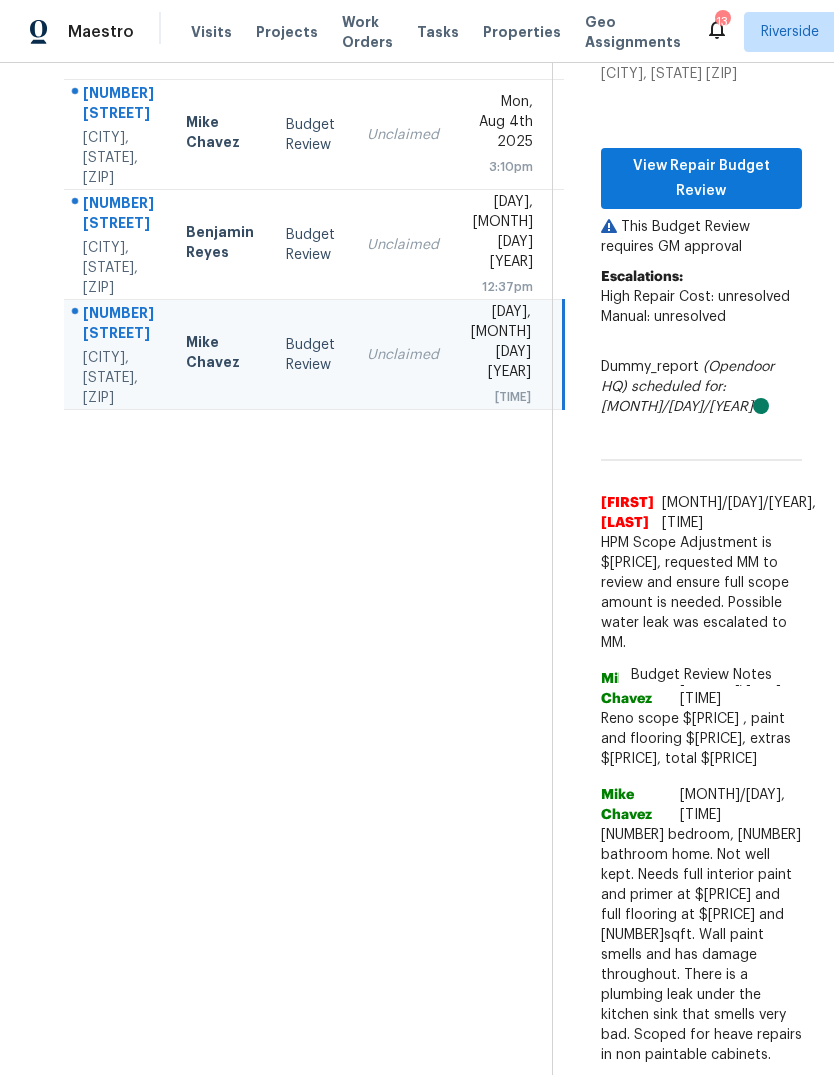 scroll, scrollTop: 524, scrollLeft: 0, axis: vertical 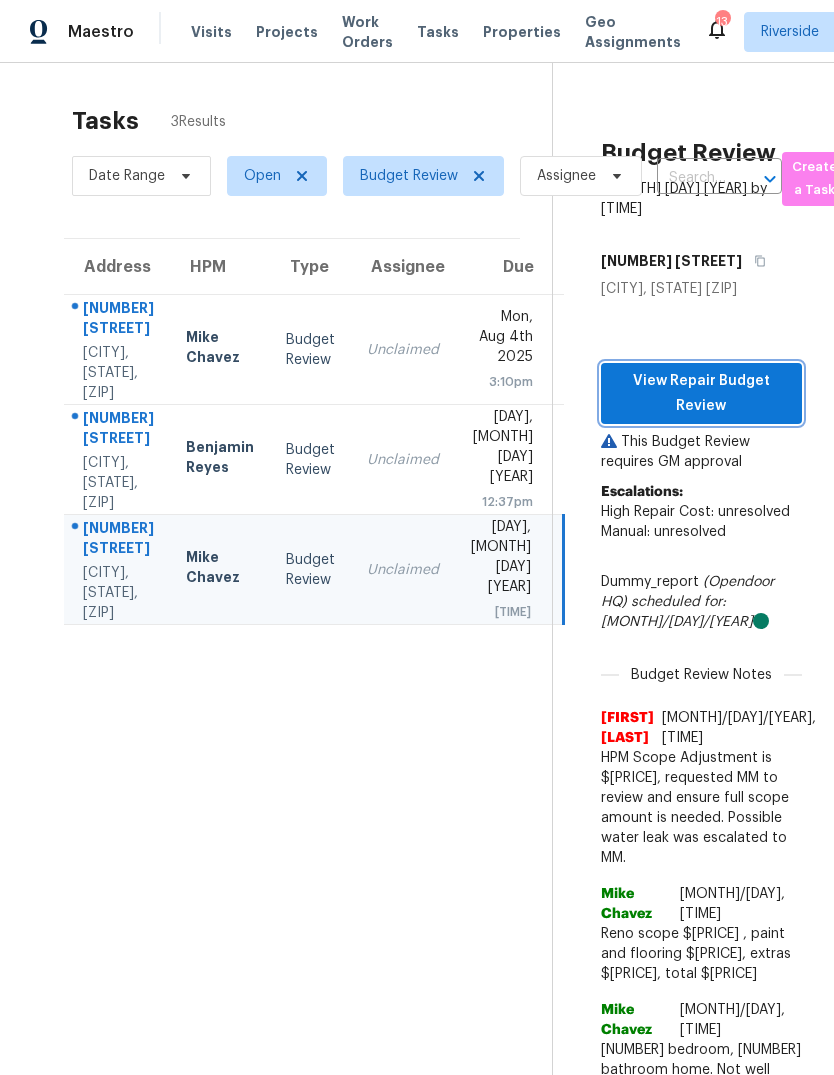click on "View Repair Budget Review" at bounding box center [701, 393] 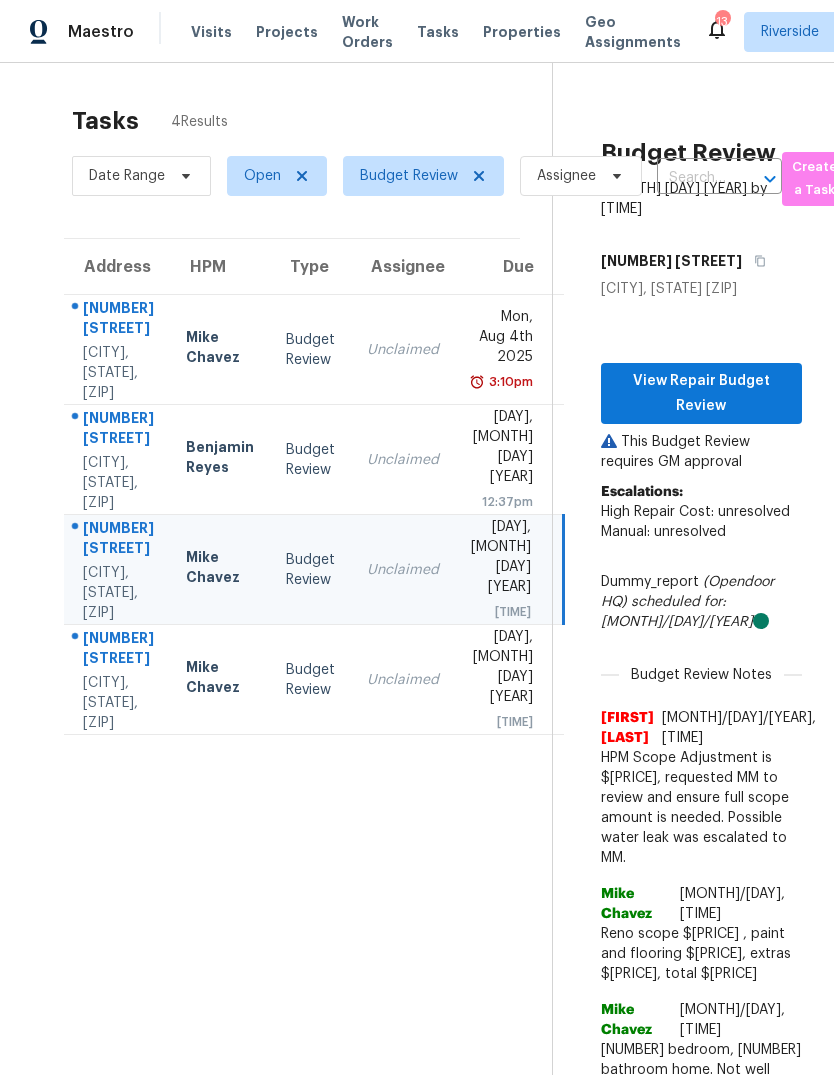scroll, scrollTop: 0, scrollLeft: 0, axis: both 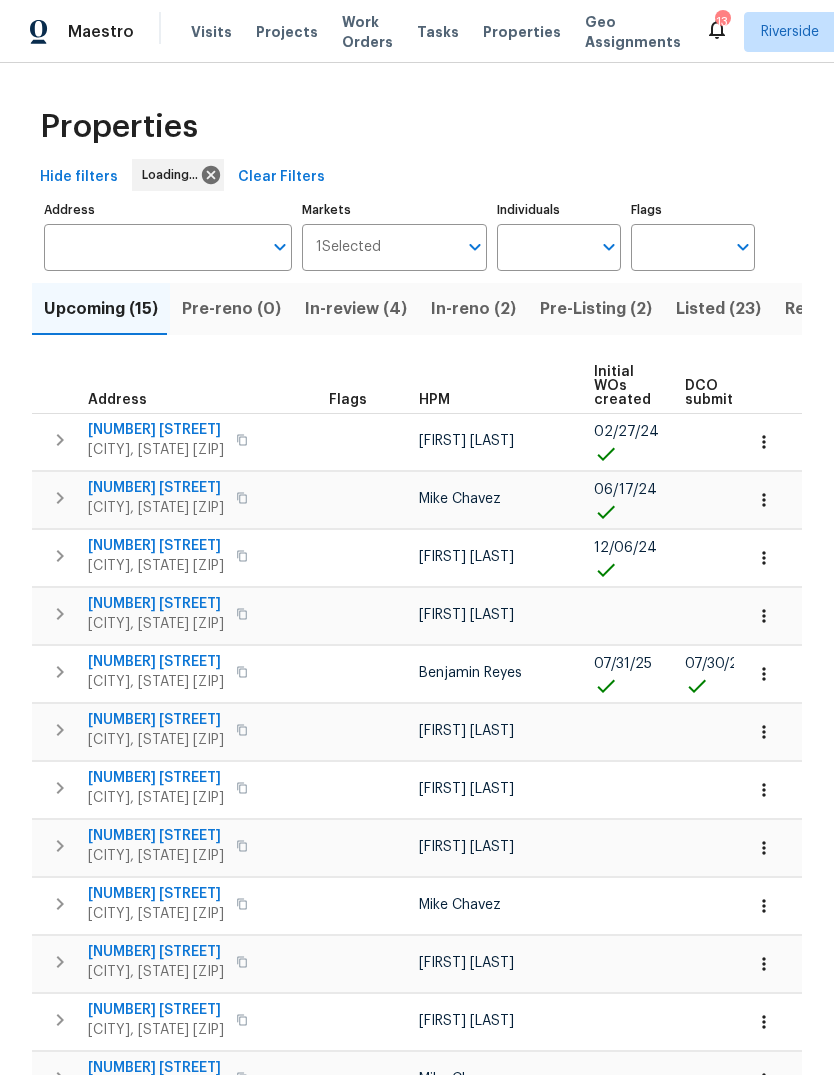 click on "Pre-Listing (2)" at bounding box center (596, 309) 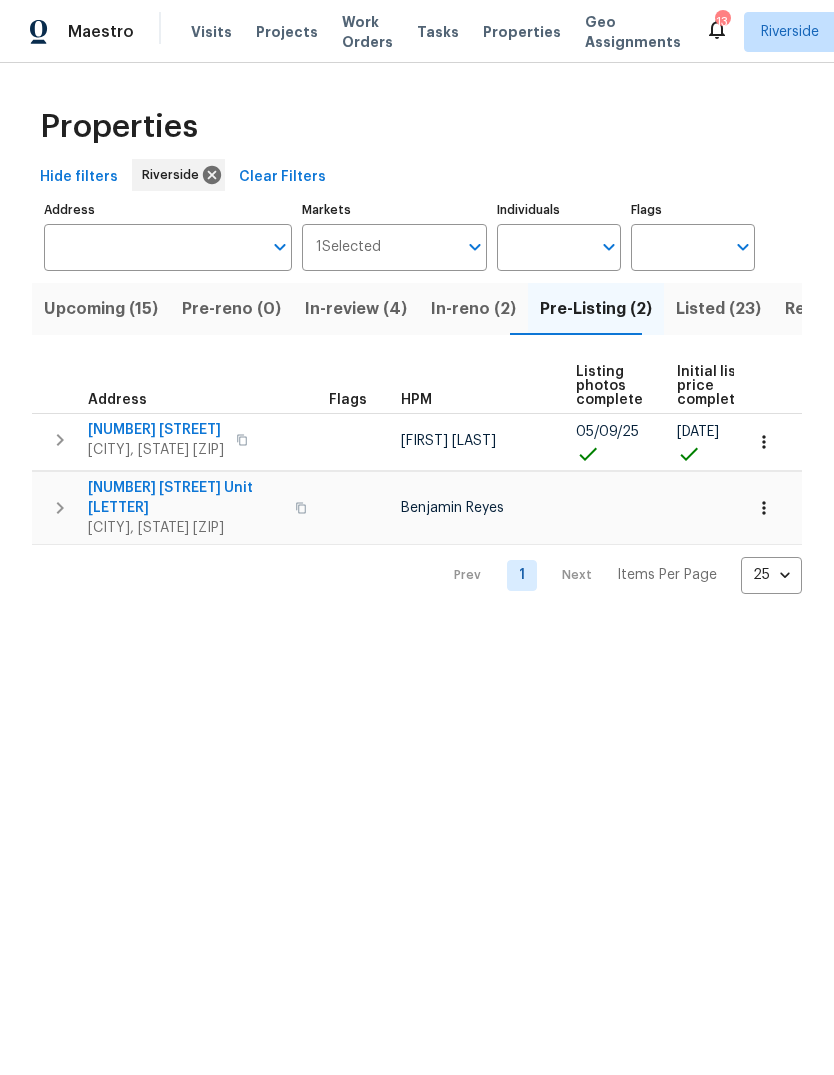 click on "Resale (15)" at bounding box center (827, 309) 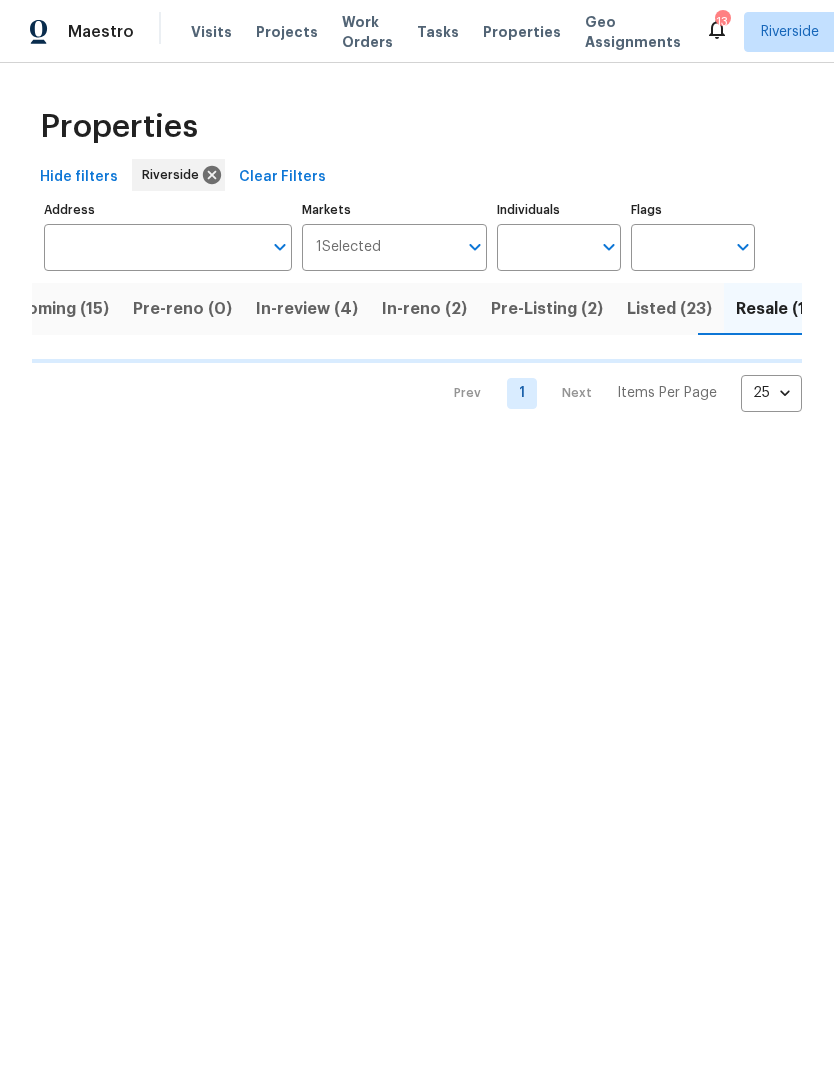 scroll, scrollTop: 0, scrollLeft: 51, axis: horizontal 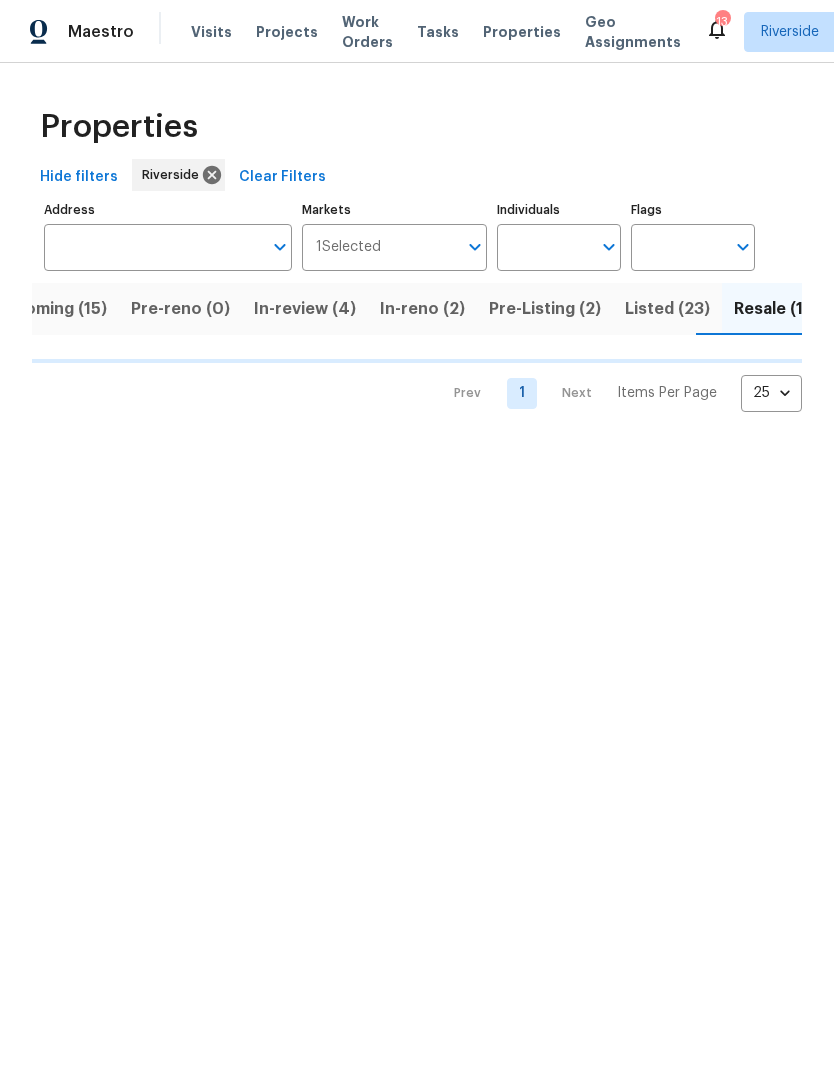 click on "Listed (23)" at bounding box center (667, 309) 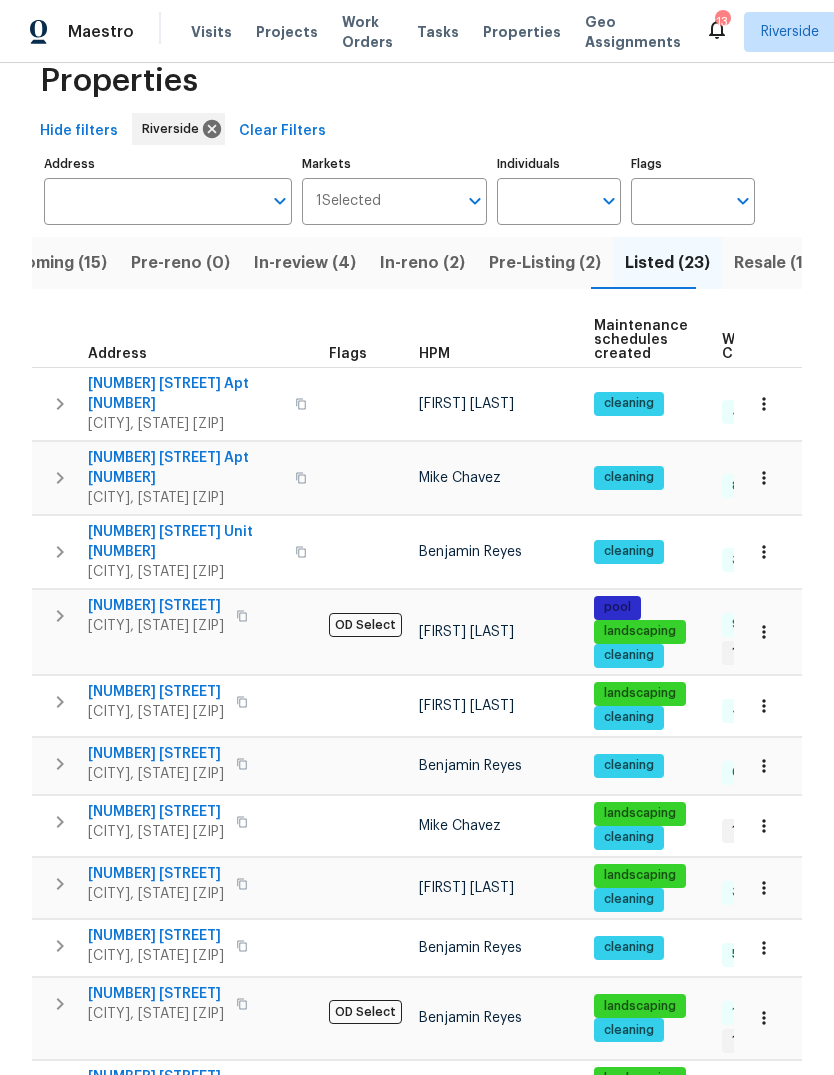 scroll, scrollTop: 44, scrollLeft: 0, axis: vertical 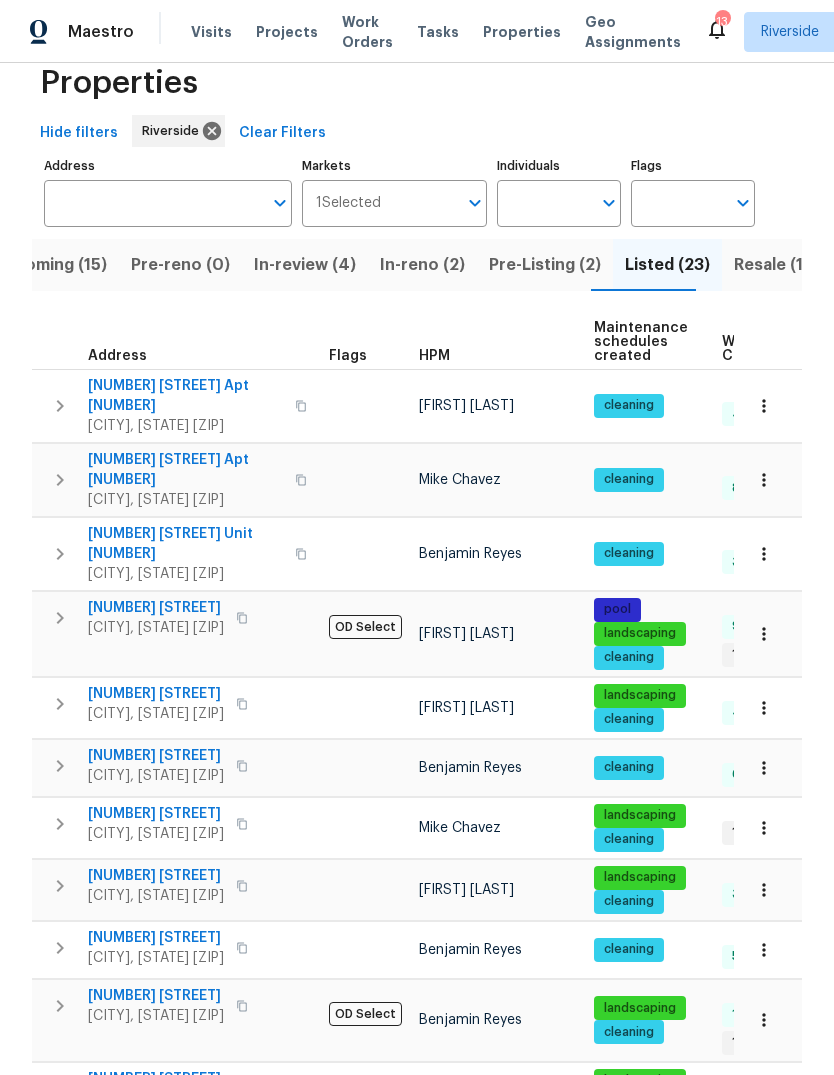 click on "Tasks" at bounding box center (438, 32) 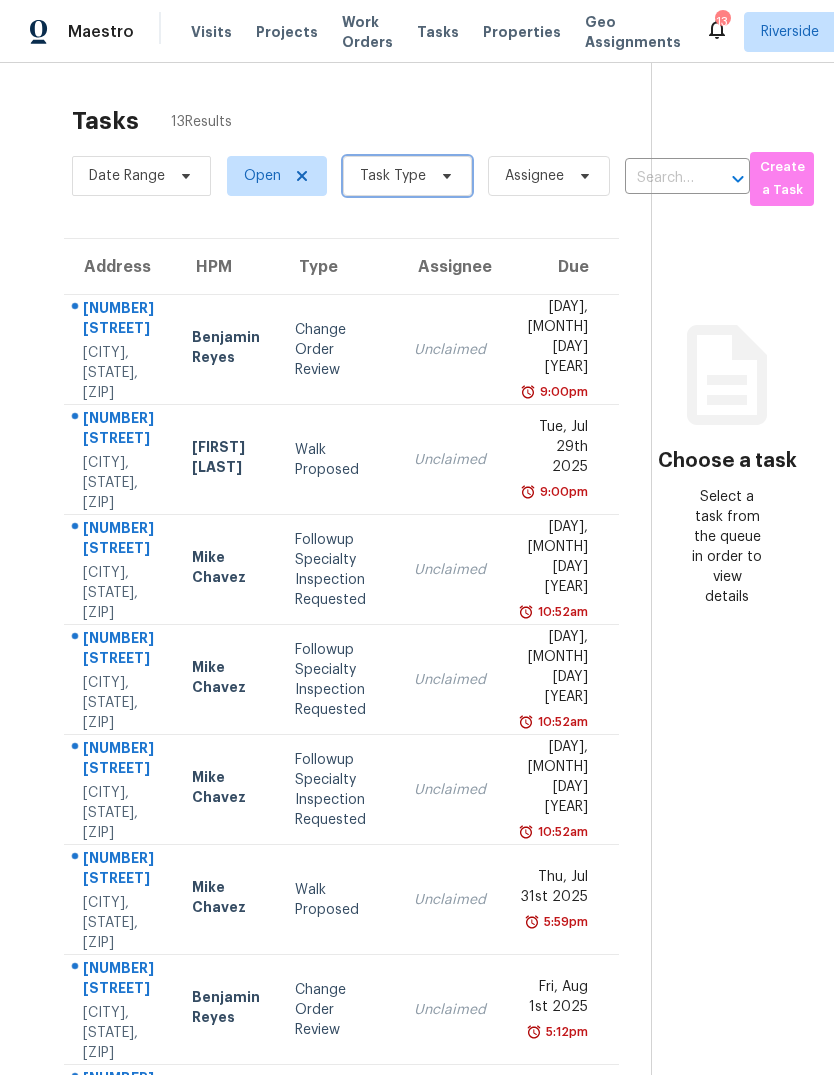 click on "Task Type" at bounding box center [393, 176] 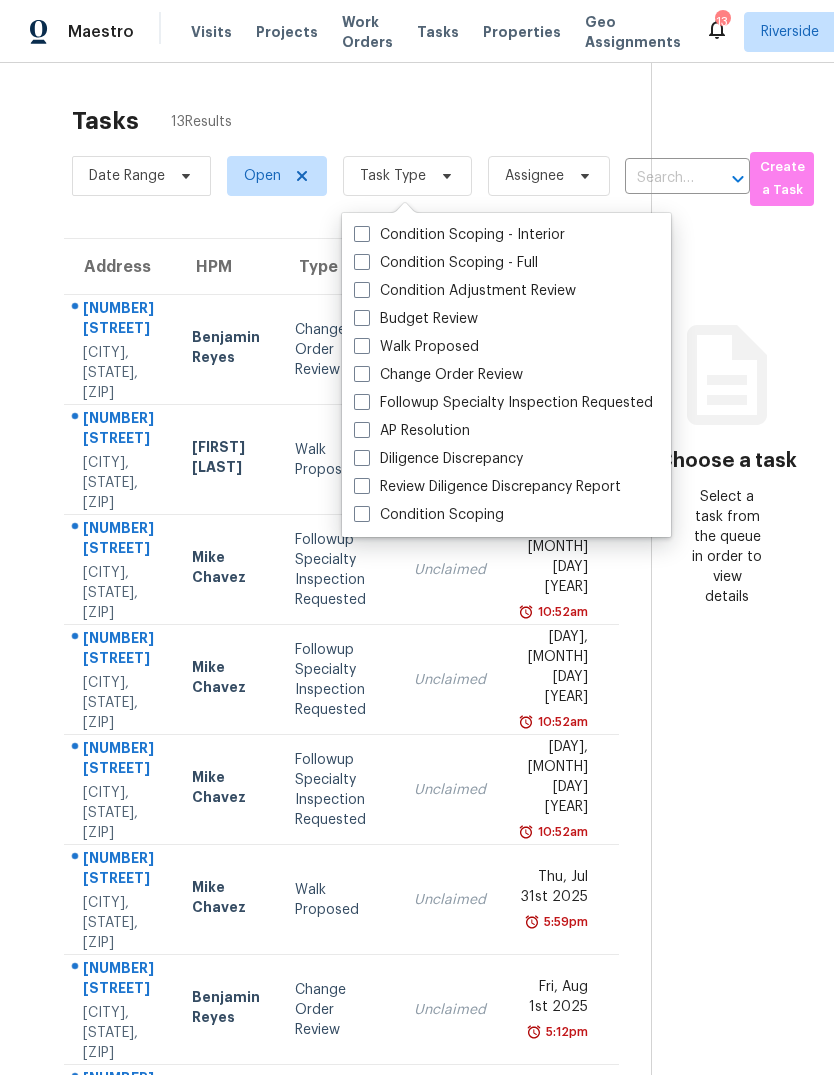 click on "Budget Review" at bounding box center (416, 319) 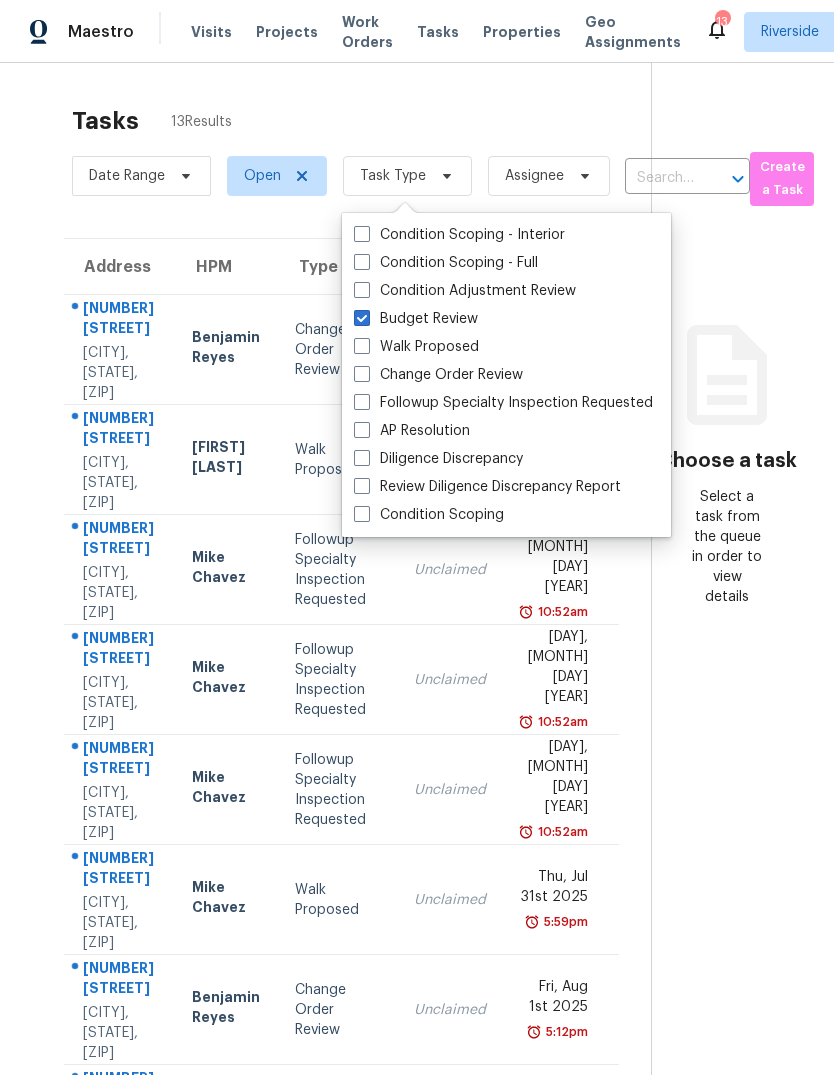 checkbox on "true" 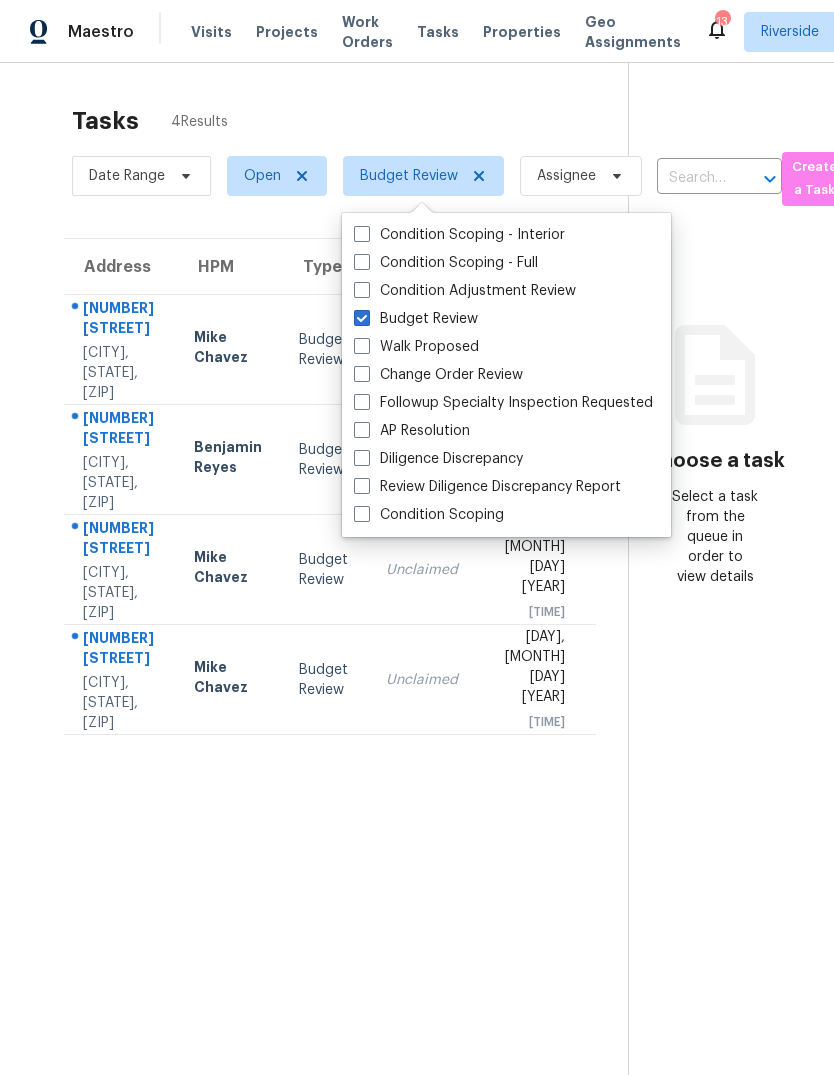 click on "Tasks 4  Results Date Range Open Budget Review Assignee ​ Create a Task Address HPM Type Assignee Due 11155 Fargo Ct   Victorville, CA, 92392 Mike Chavez Budget Review Unclaimed Mon, Aug 4th 2025 3:10pm 12674 Cypress Ave   Chino, CA, 91710 Benjamin Reyes Budget Review Unclaimed Tue, Aug 5th 2025 12:37pm 15964 Opal Mountain Pl   Victorville, CA, 92394 Mike Chavez Budget Review Unclaimed Tue, Aug 5th 2025 1:34pm 28544 Foxboro Ln   Highland, CA, 92346 Mike Chavez Budget Review Unclaimed Tue, Aug 5th 2025 3:19pm" at bounding box center (330, 616) 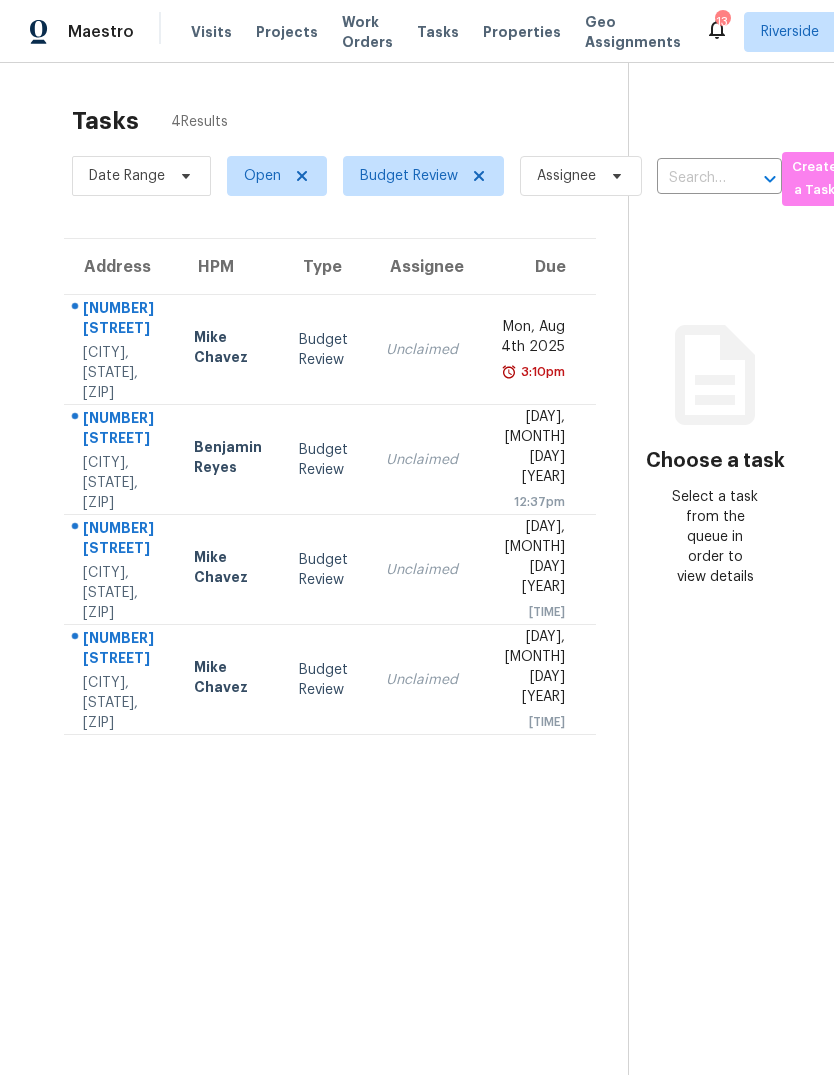 click on "Mike Chavez" at bounding box center [230, 569] 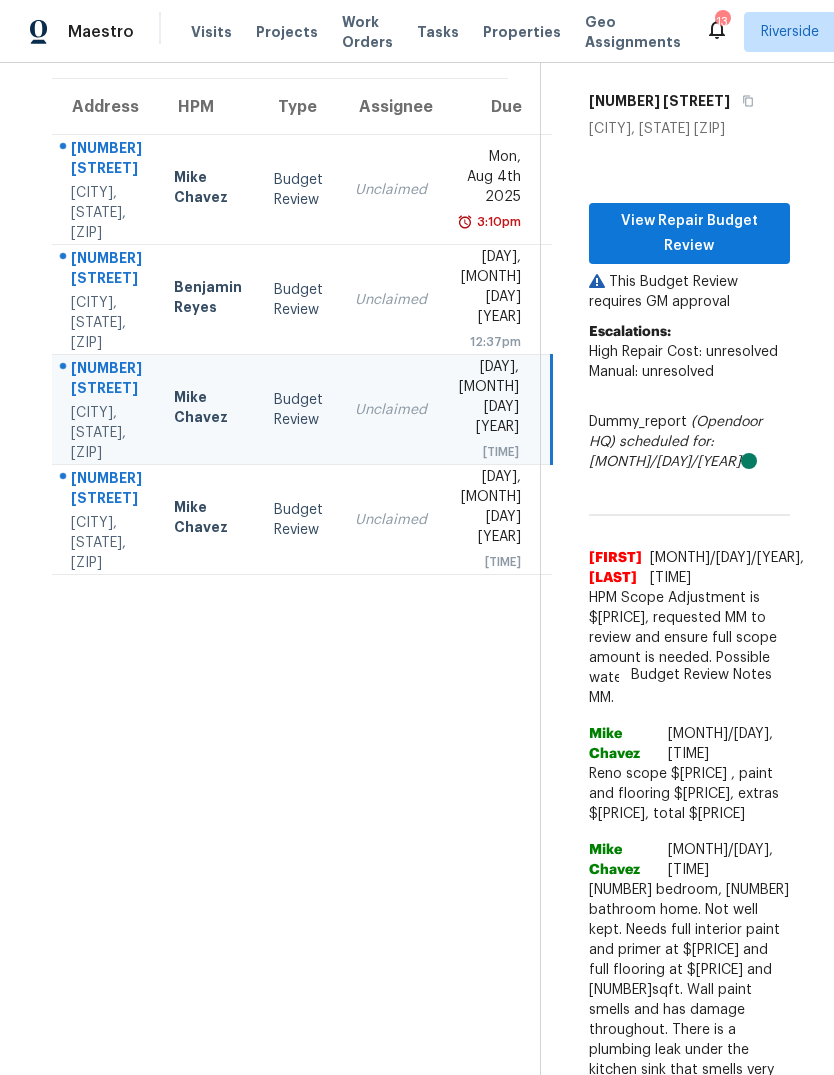 scroll, scrollTop: 160, scrollLeft: 11, axis: both 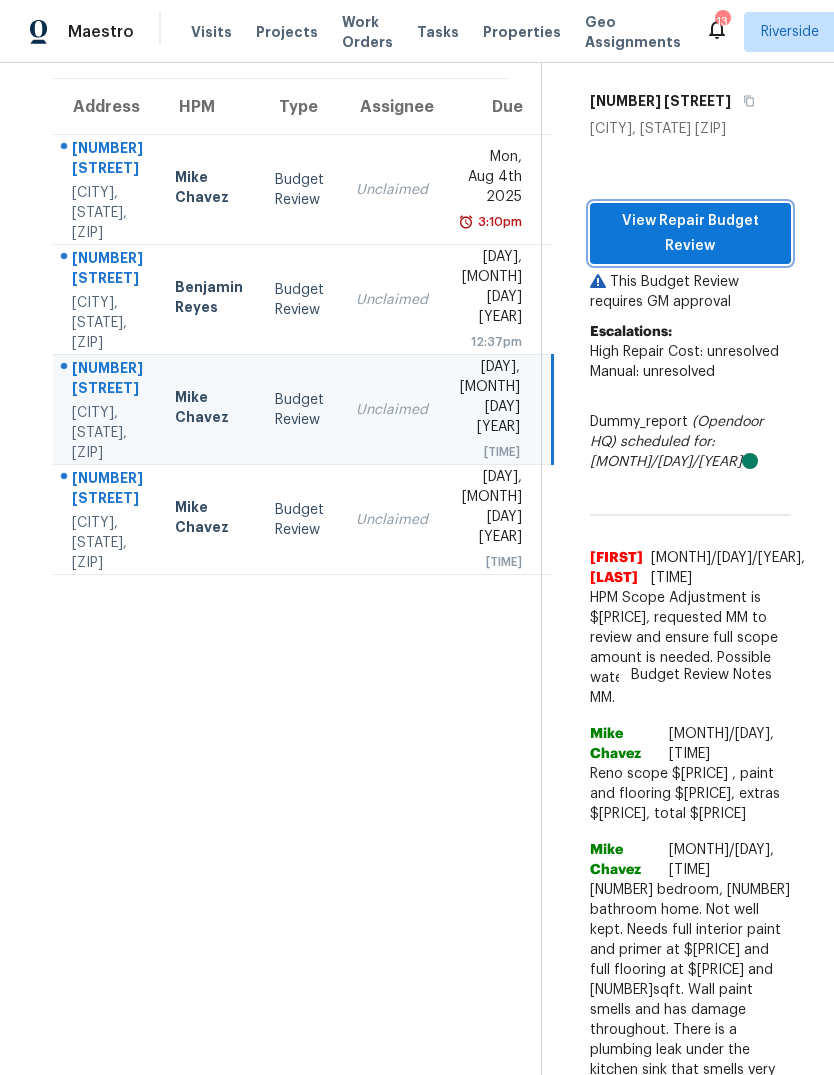 click on "View Repair Budget Review" at bounding box center (690, 233) 